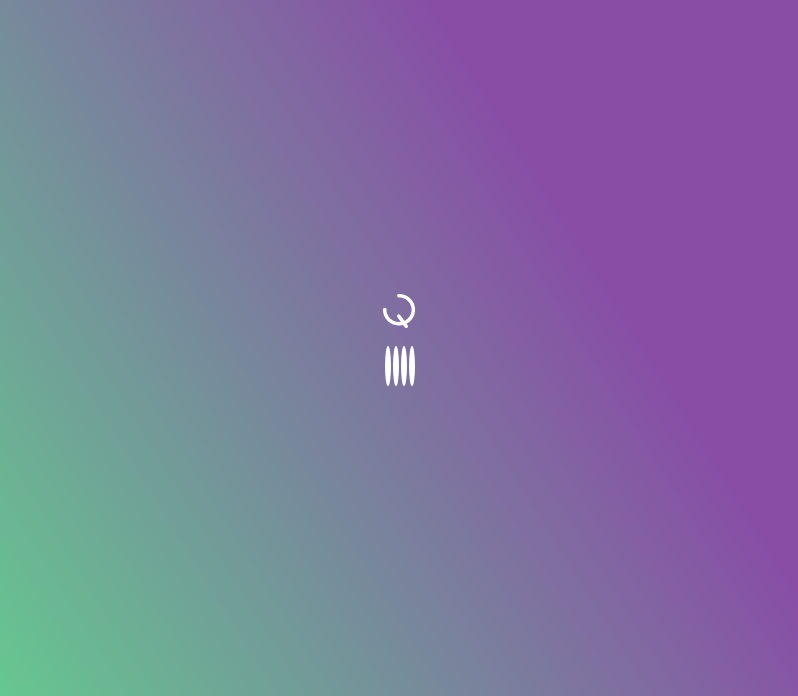 scroll, scrollTop: 0, scrollLeft: 0, axis: both 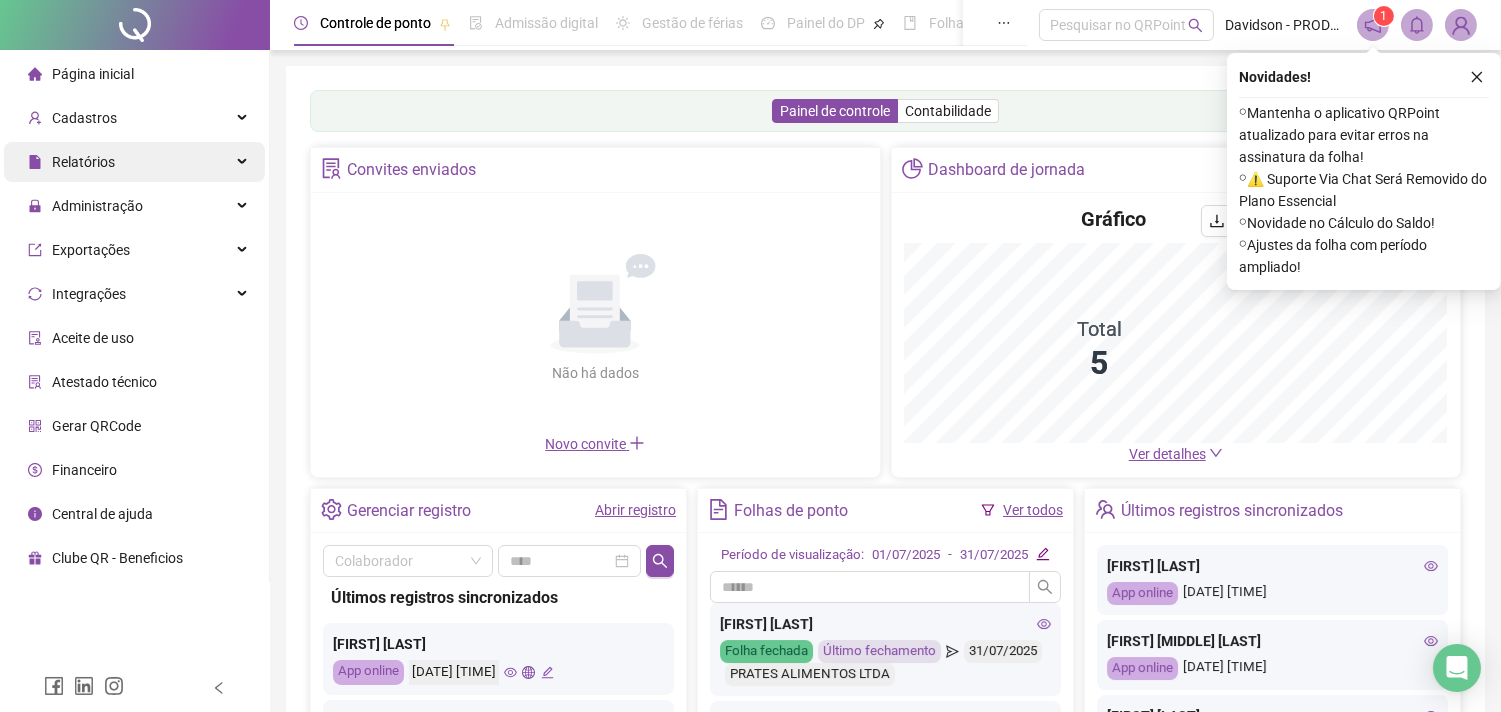 click on "Relatórios" at bounding box center [83, 162] 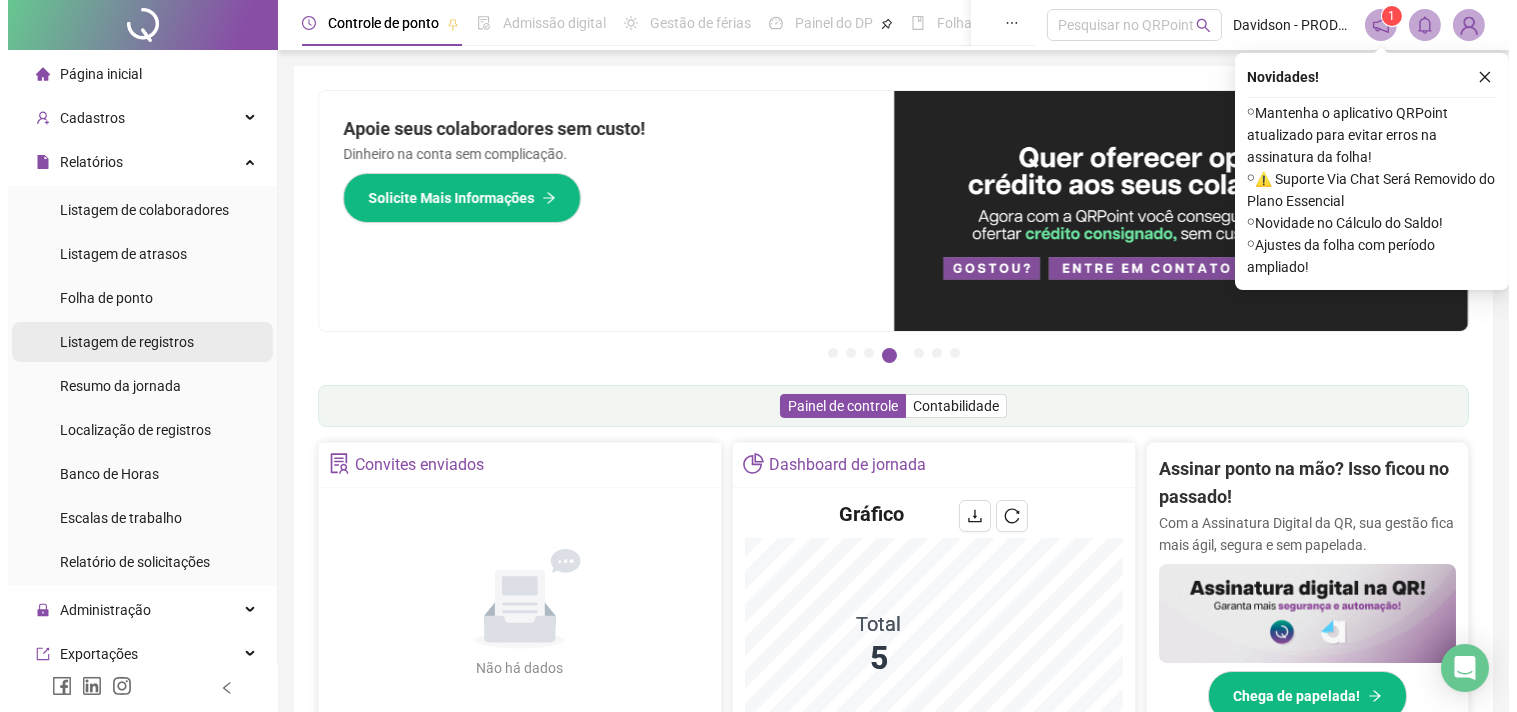 scroll, scrollTop: 111, scrollLeft: 0, axis: vertical 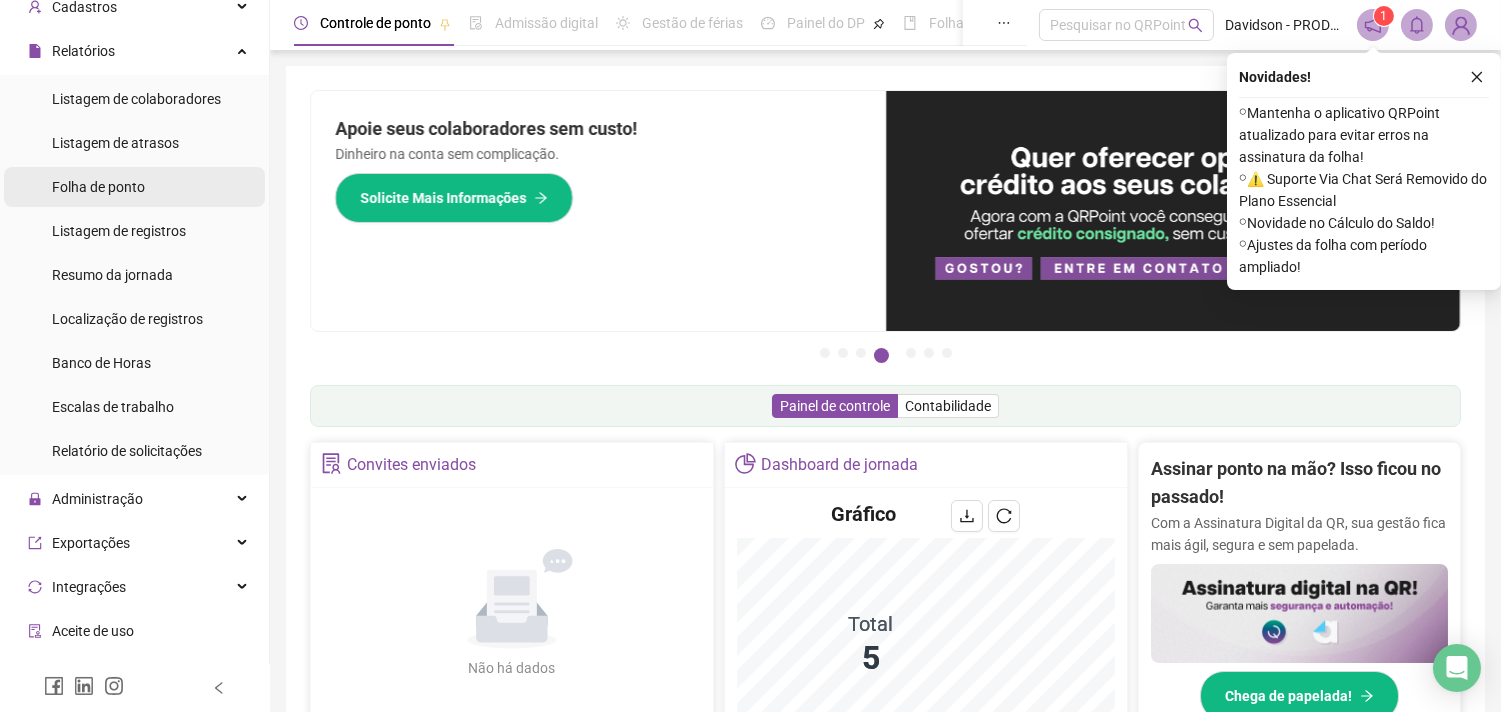 click on "Folha de ponto" at bounding box center (98, 187) 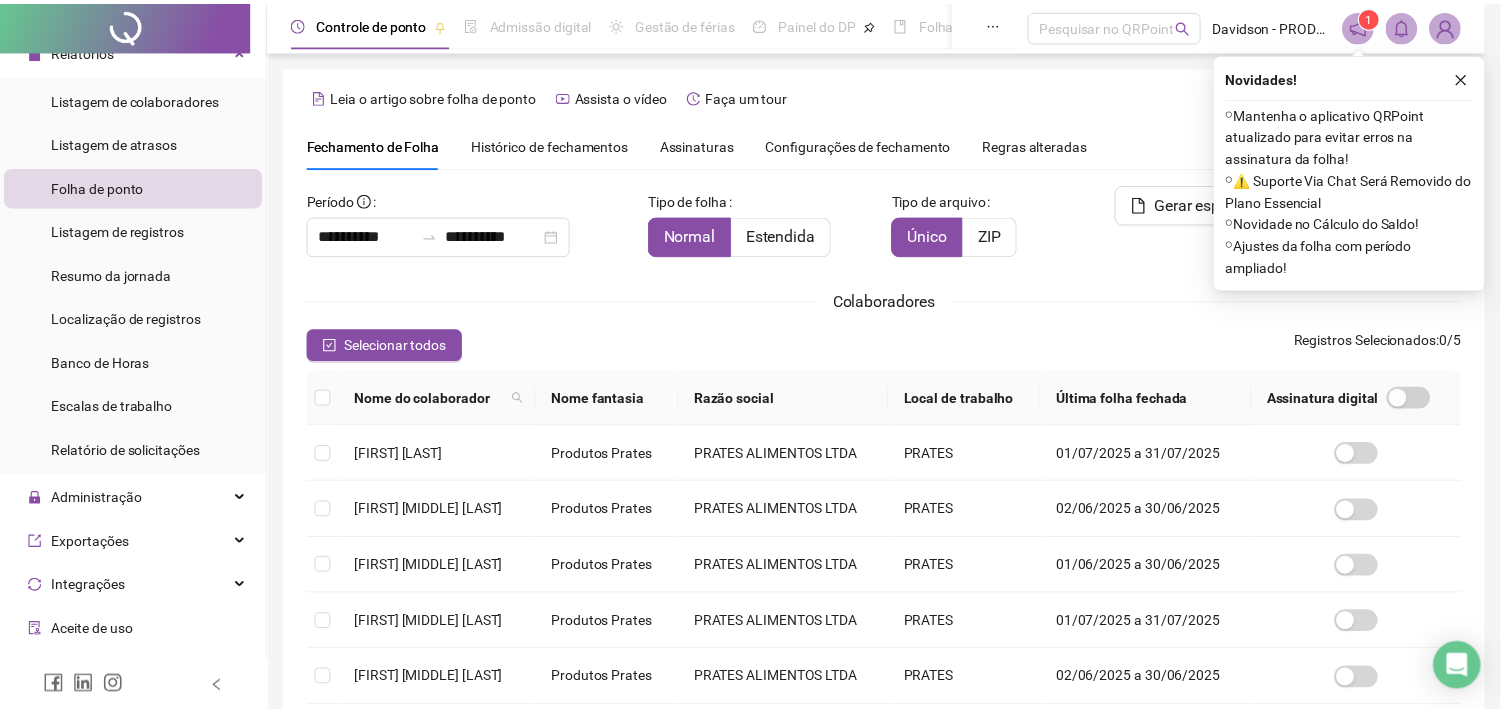scroll, scrollTop: 53, scrollLeft: 0, axis: vertical 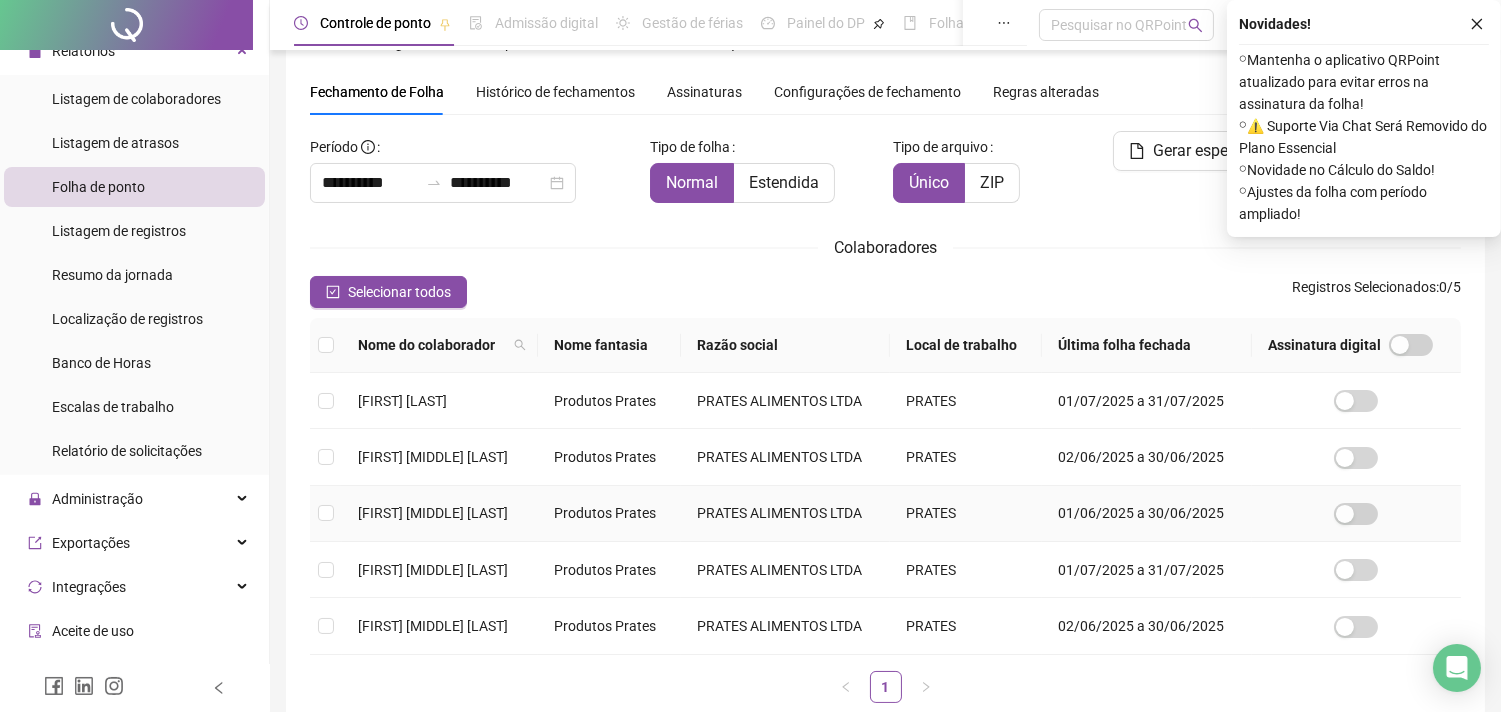 click on "[FIRST] [MIDDLE] [LAST]" at bounding box center (433, 513) 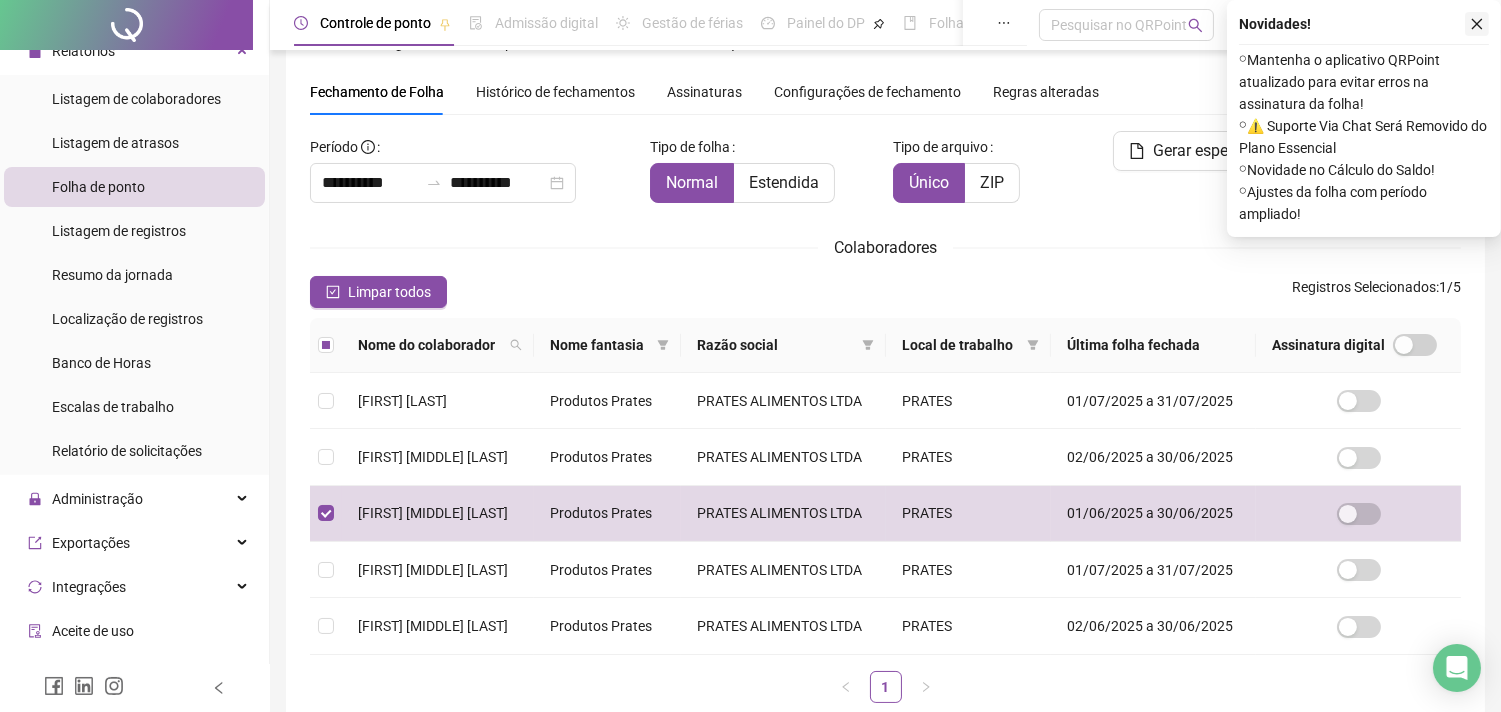 click 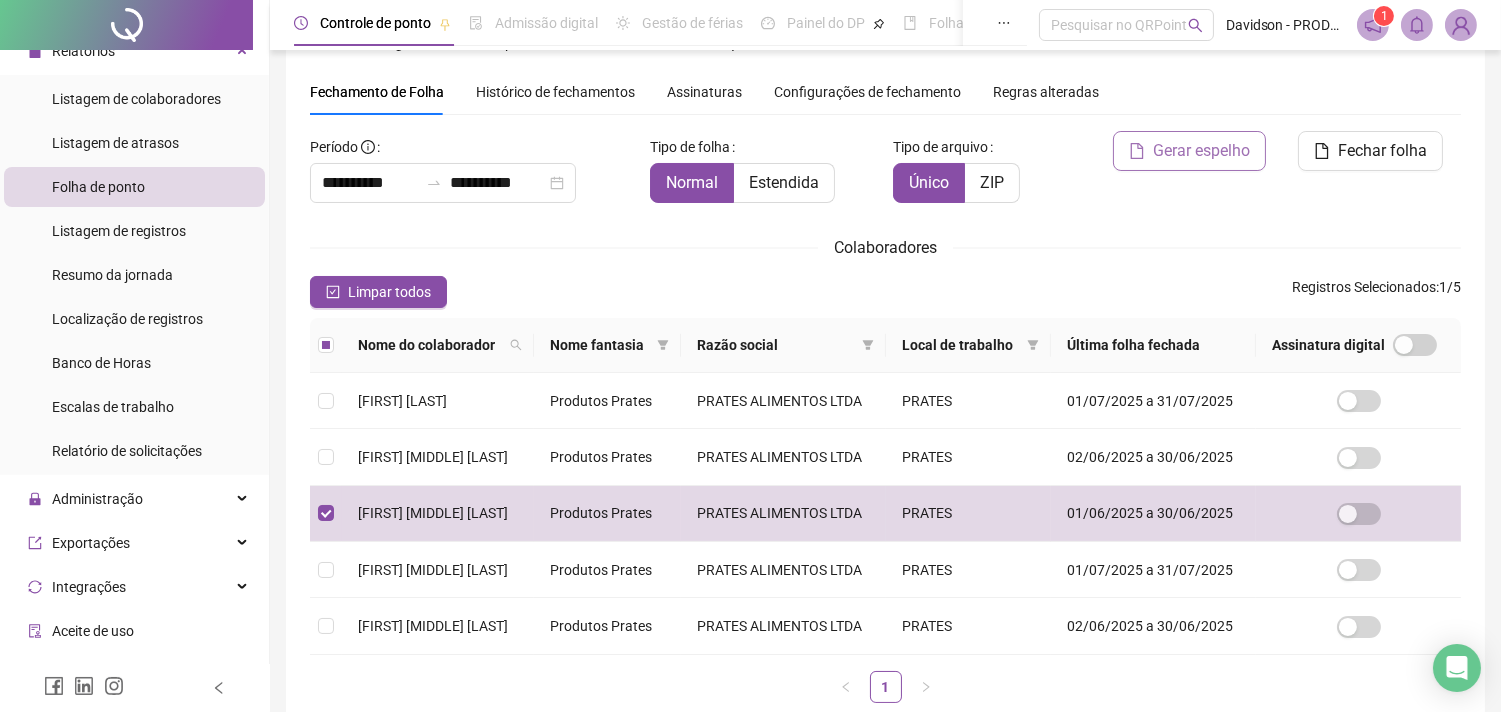 click on "Gerar espelho" at bounding box center [1201, 151] 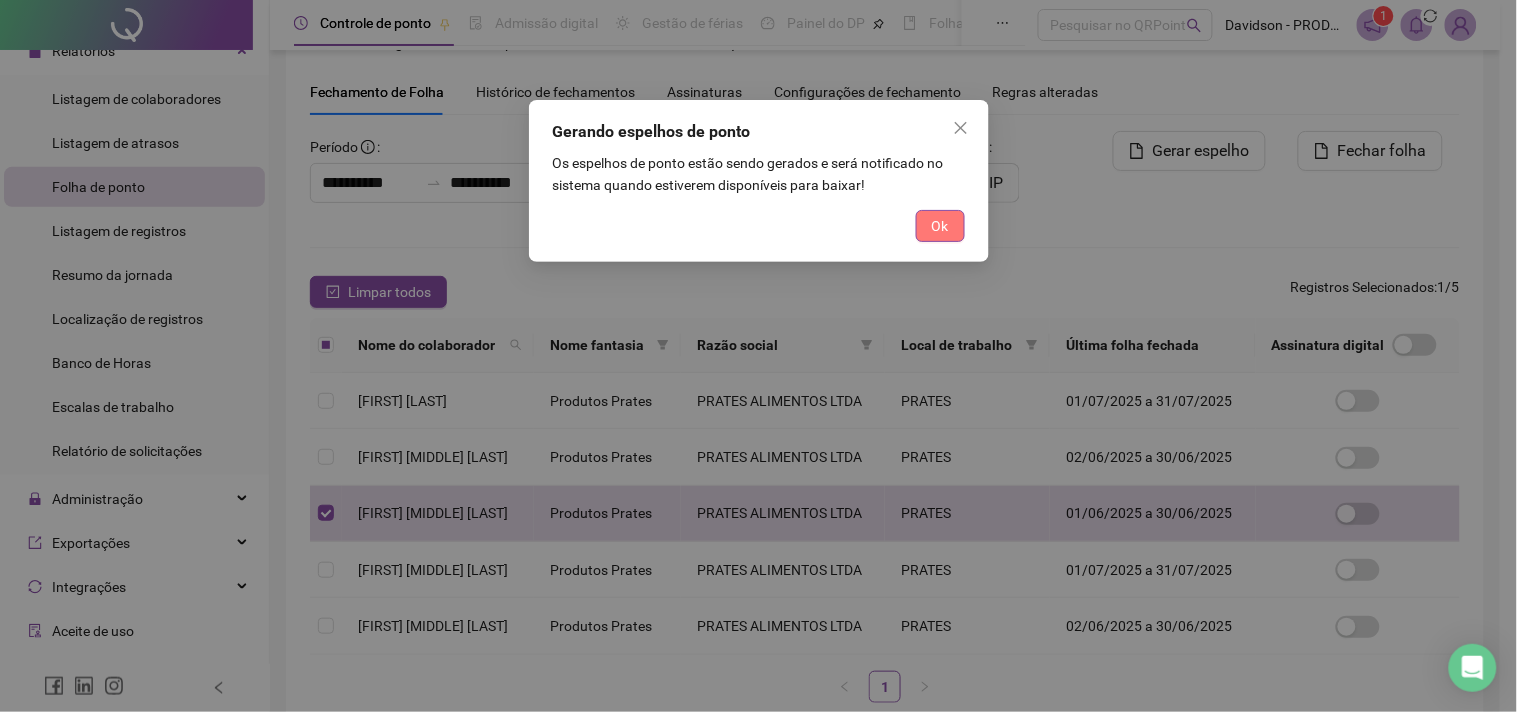 click on "Ok" at bounding box center [940, 226] 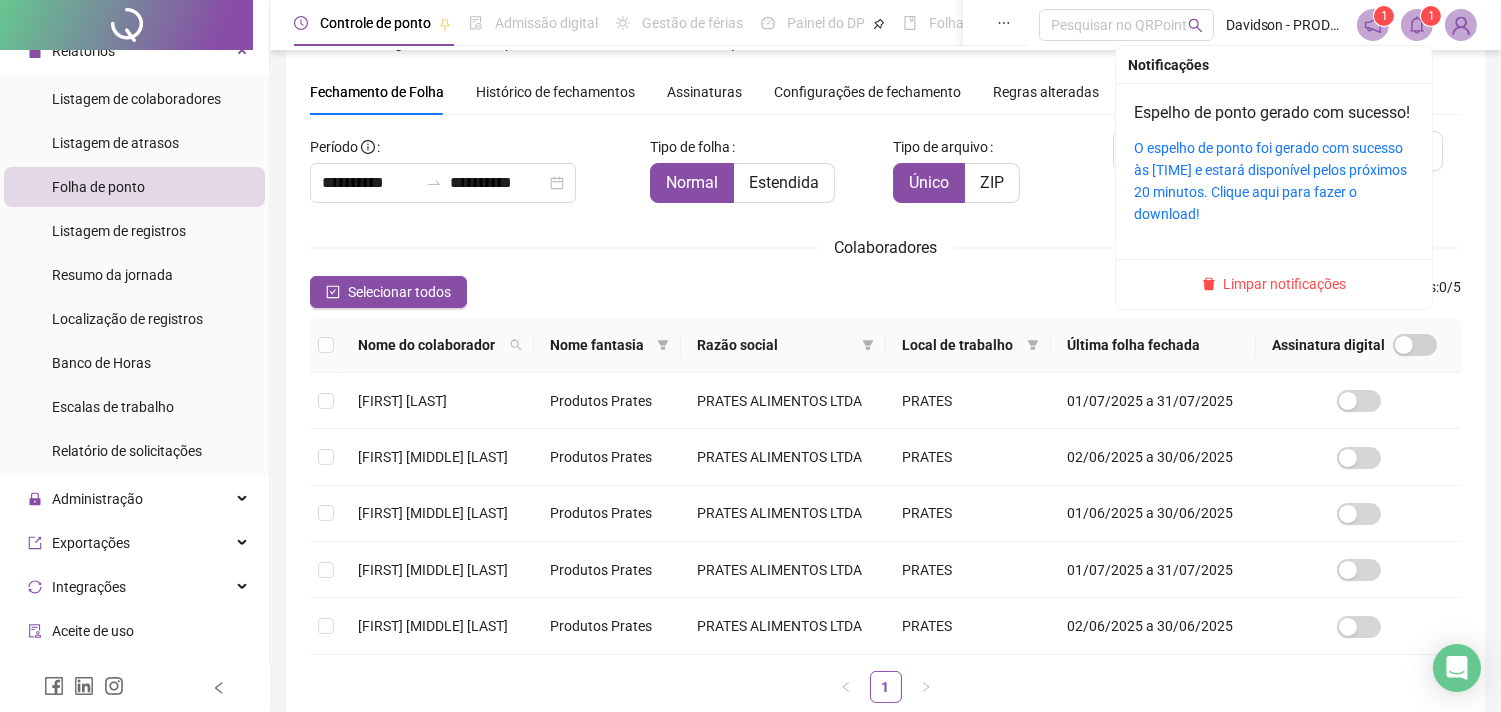 click 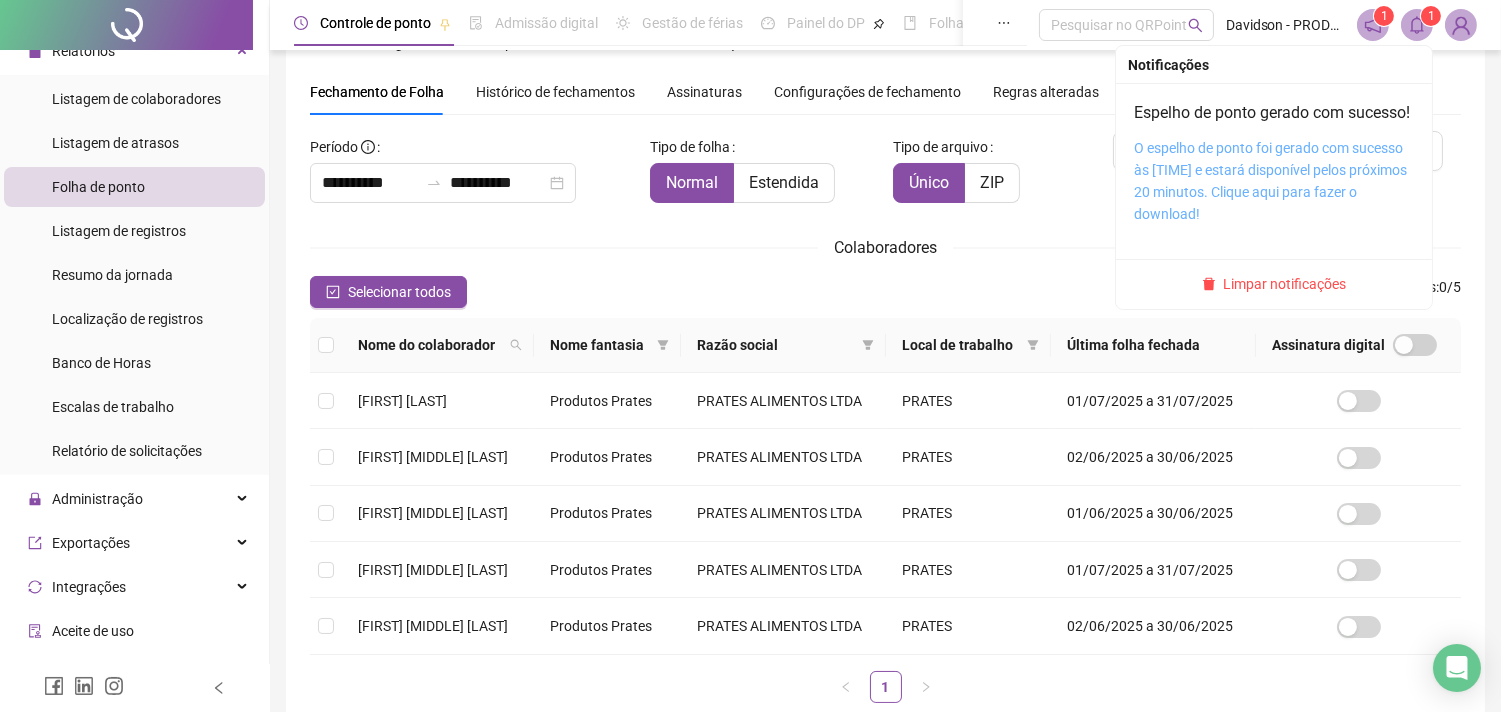 click on "O espelho de ponto foi gerado com sucesso às [TIME] e estará disponível pelos próximos 20 minutos.
Clique aqui para fazer o download!" at bounding box center (1270, 181) 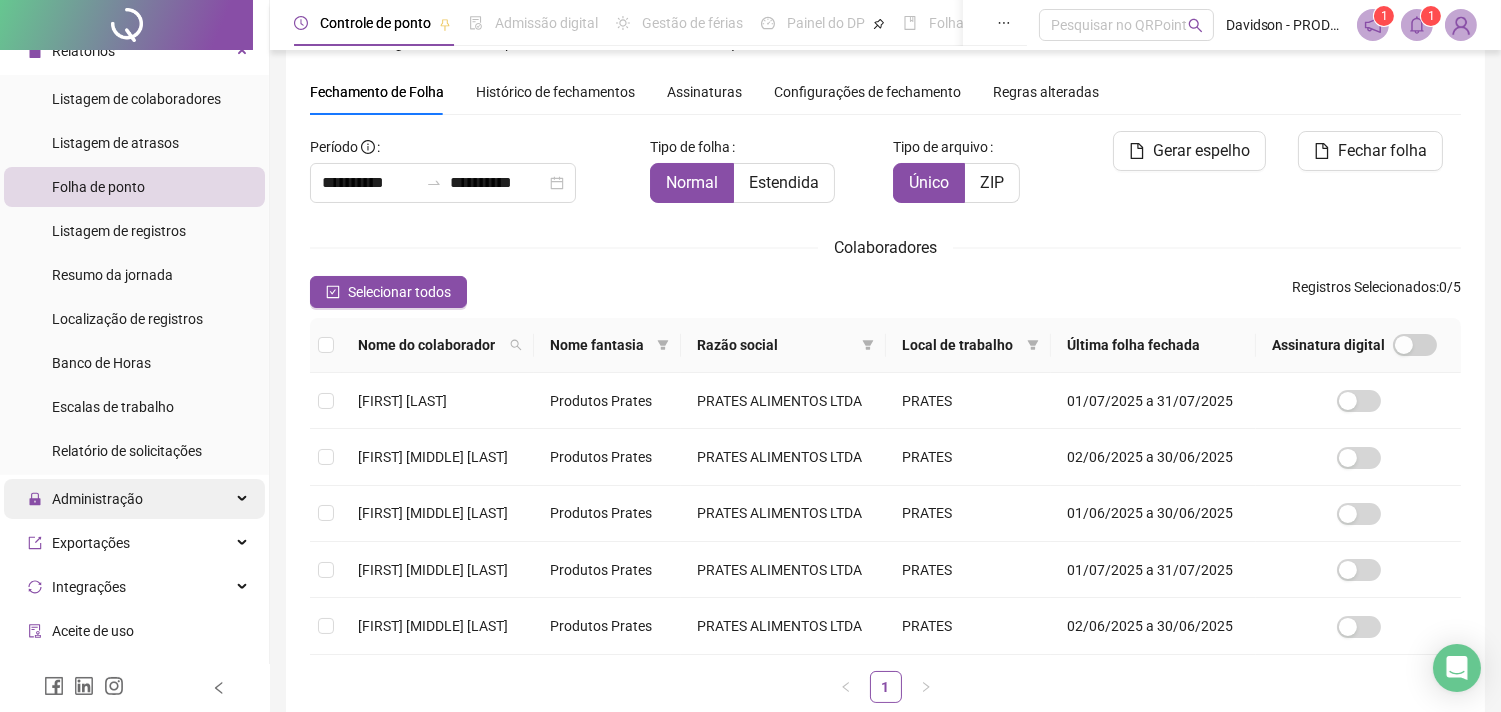 scroll, scrollTop: 222, scrollLeft: 0, axis: vertical 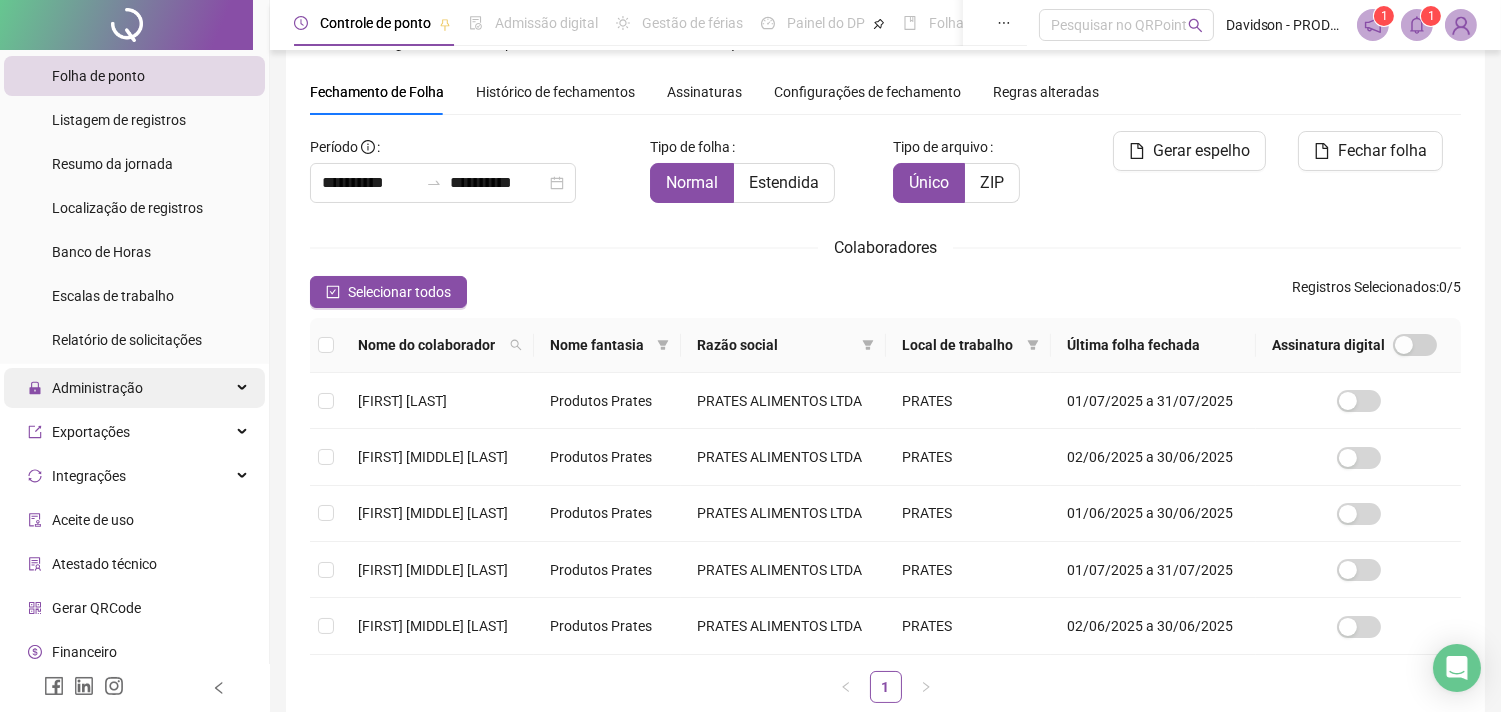click on "Administração" at bounding box center [134, 388] 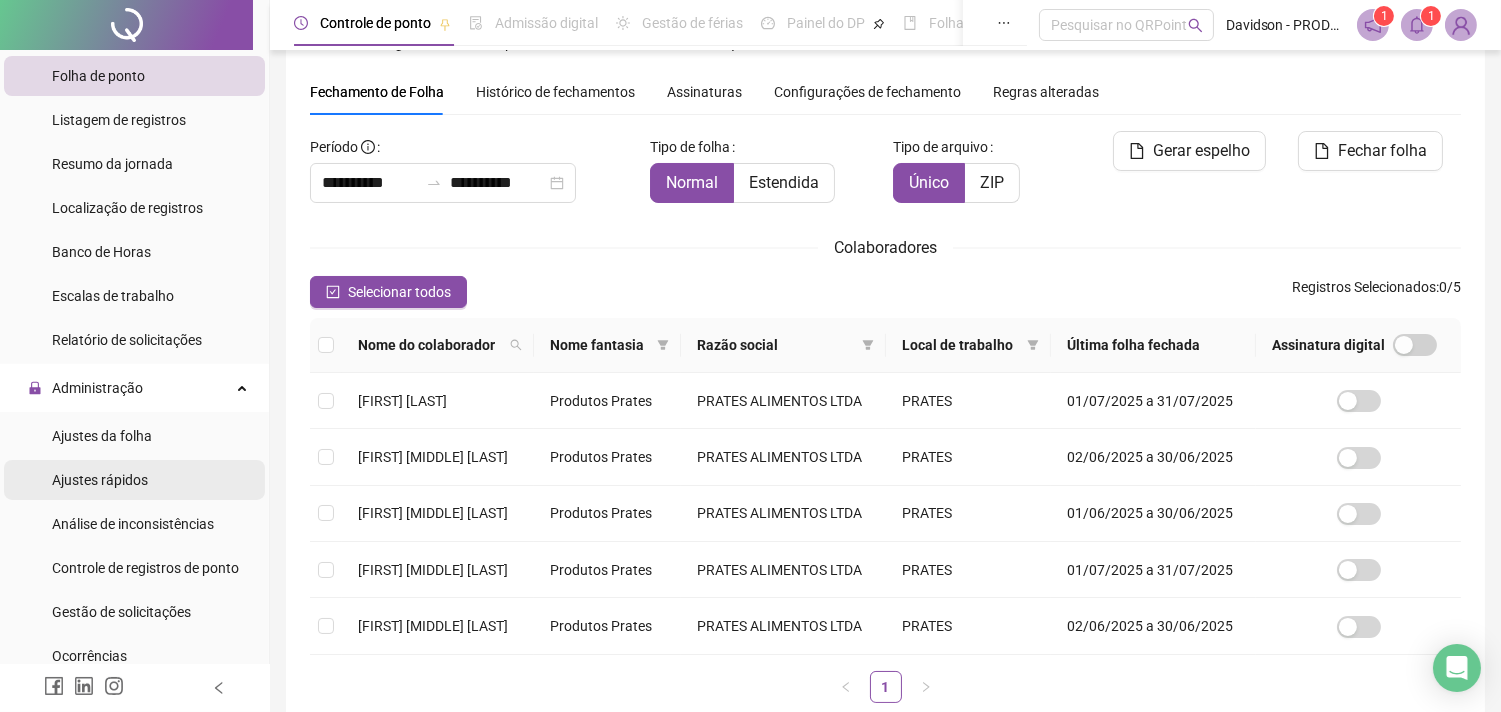 click on "Ajustes rápidos" at bounding box center (100, 480) 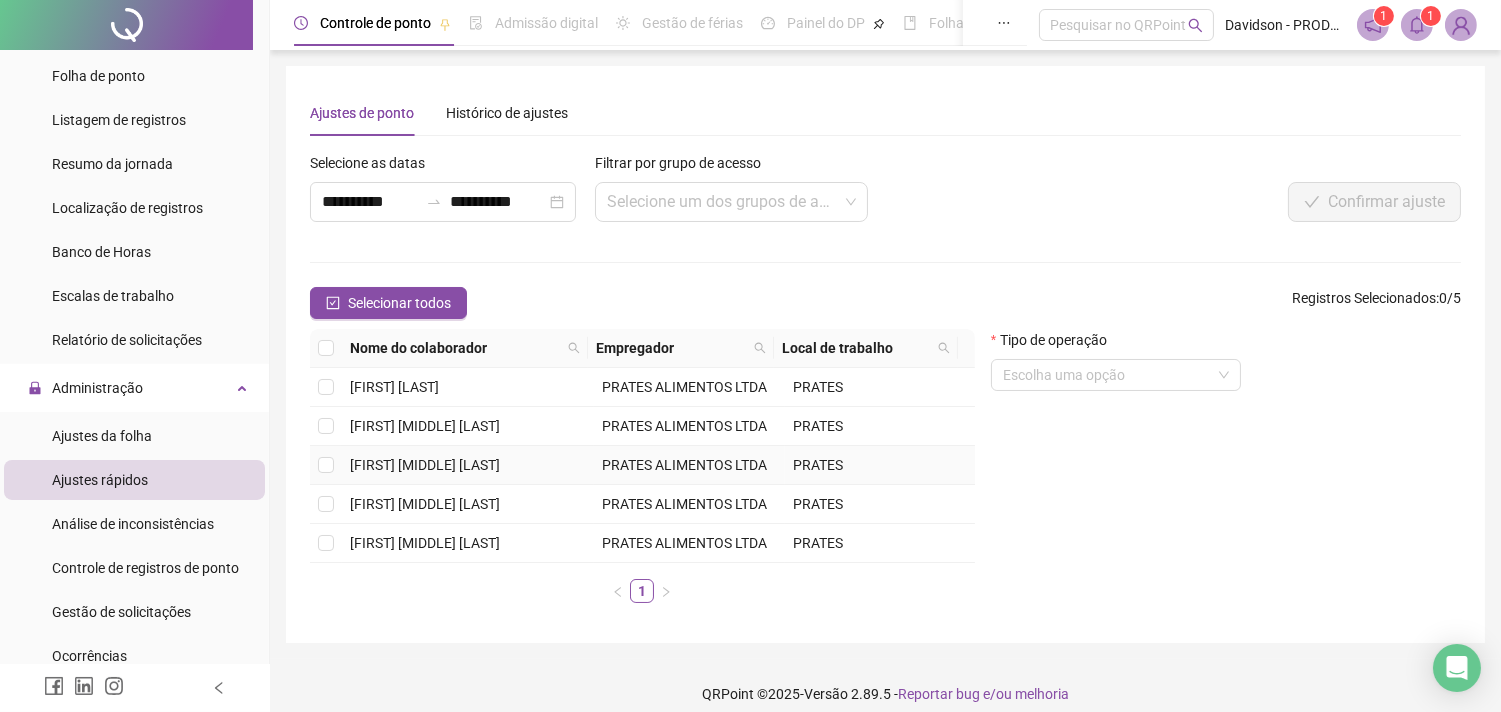 click on "[FIRST] [MIDDLE] [LAST]" at bounding box center [425, 465] 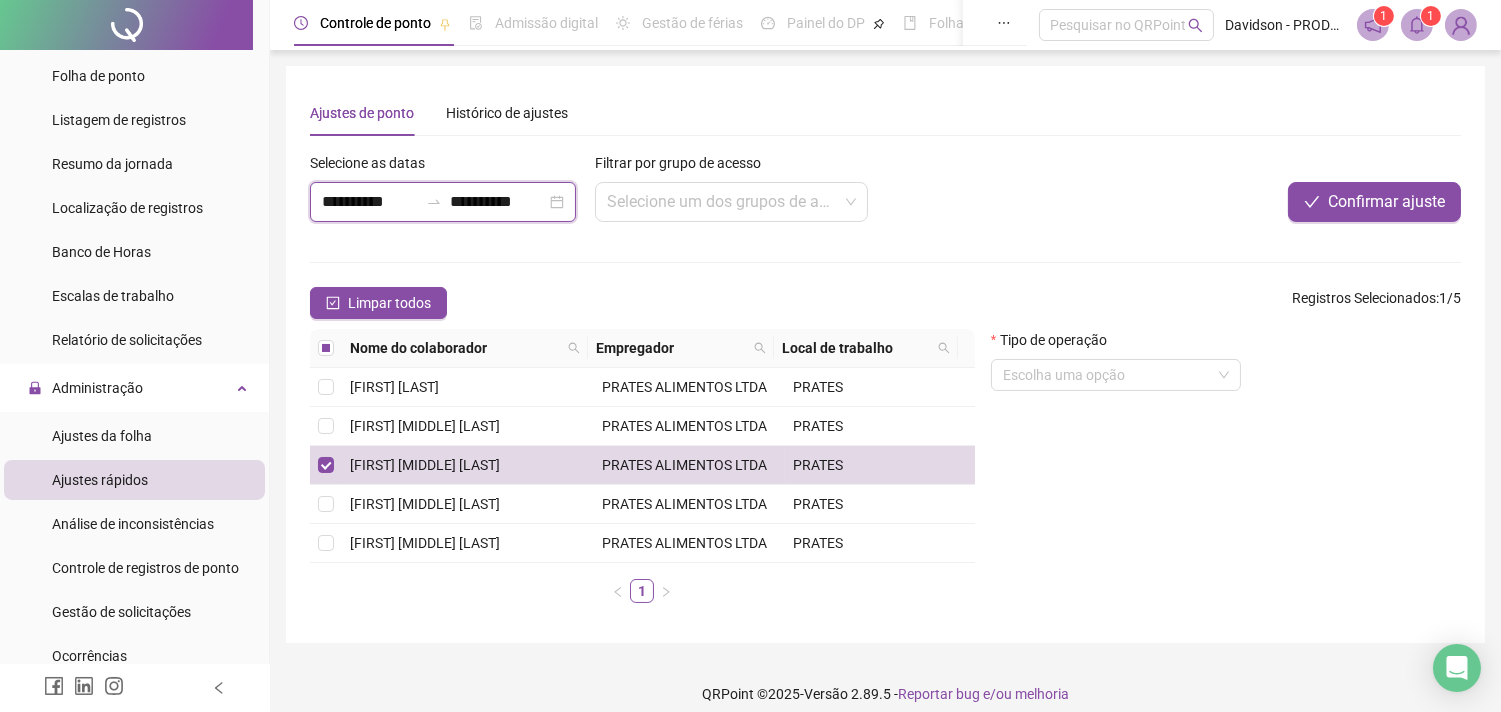 click on "**********" at bounding box center [498, 202] 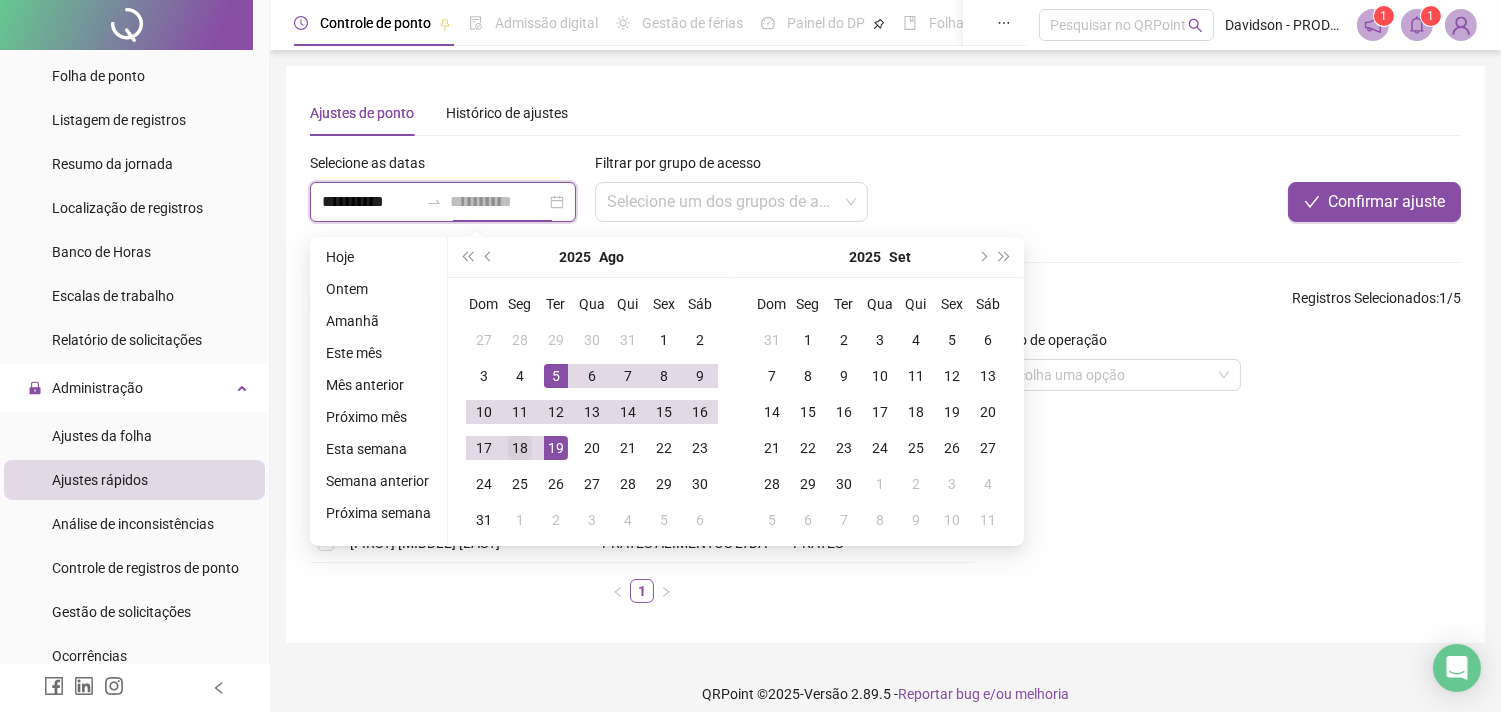 type on "**********" 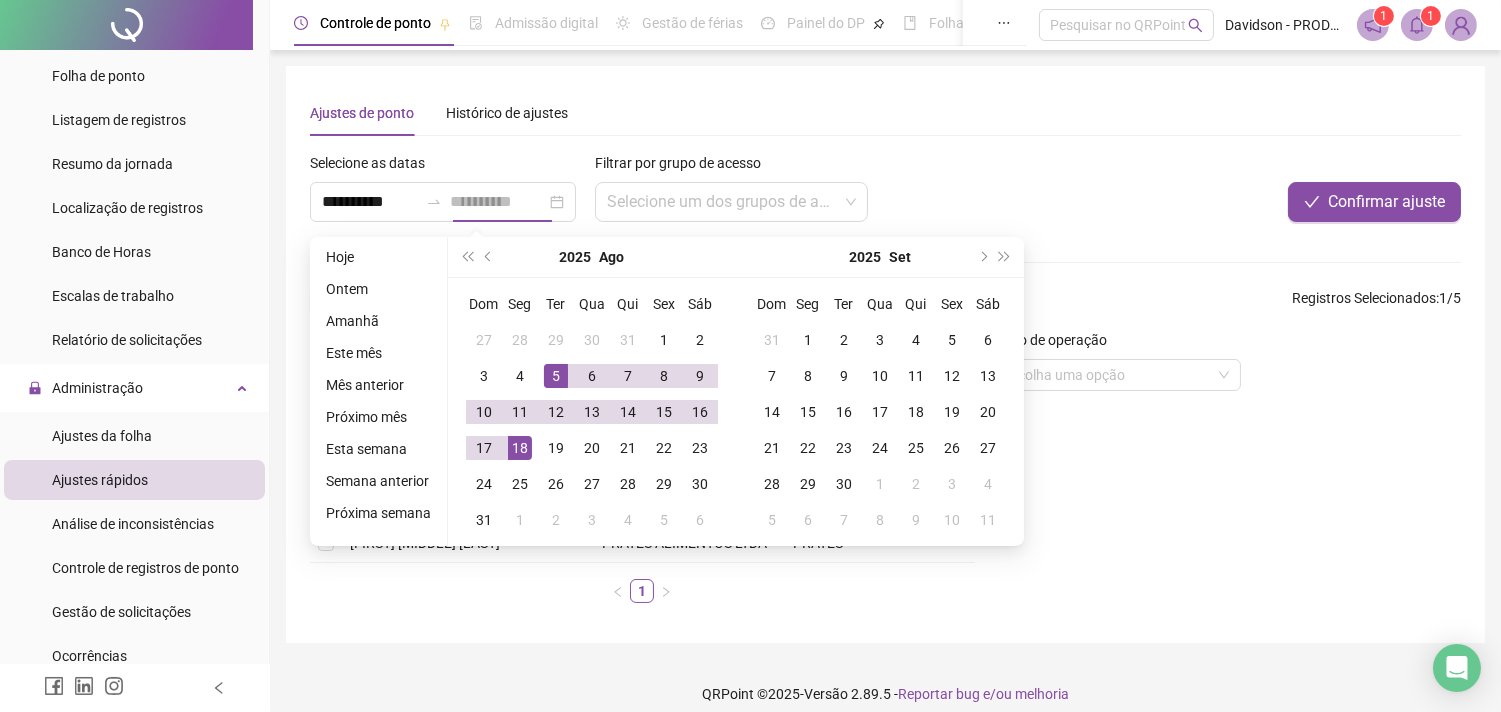 click on "18" at bounding box center [520, 448] 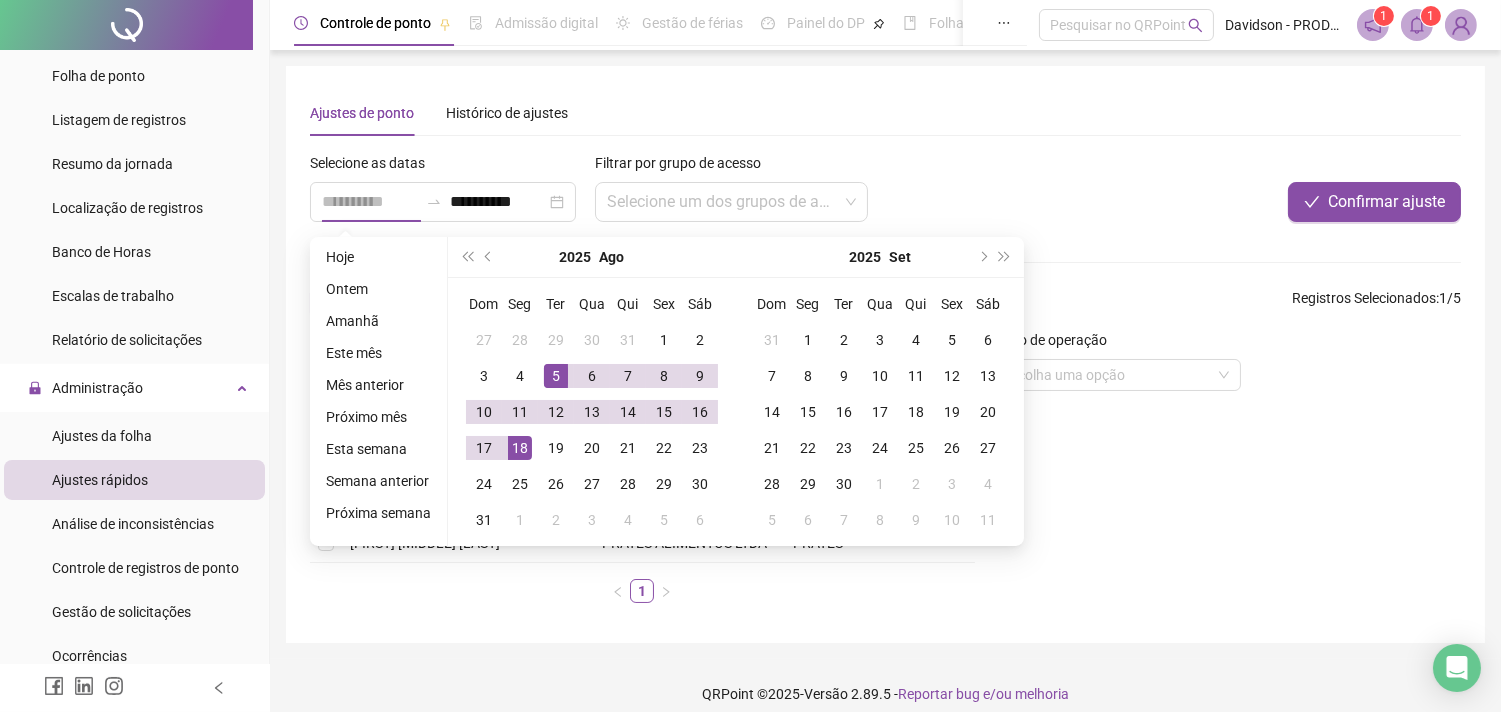 click on "18" at bounding box center [520, 448] 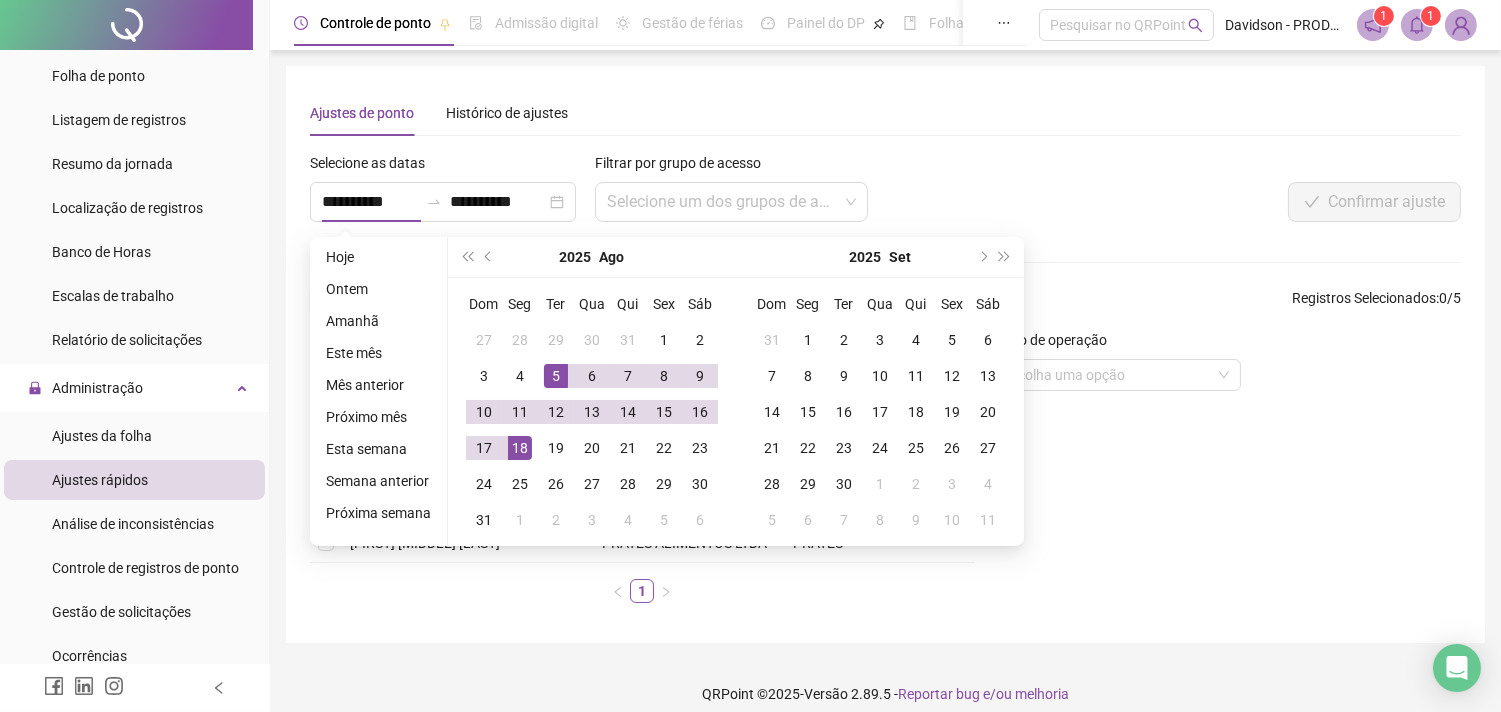 type on "**********" 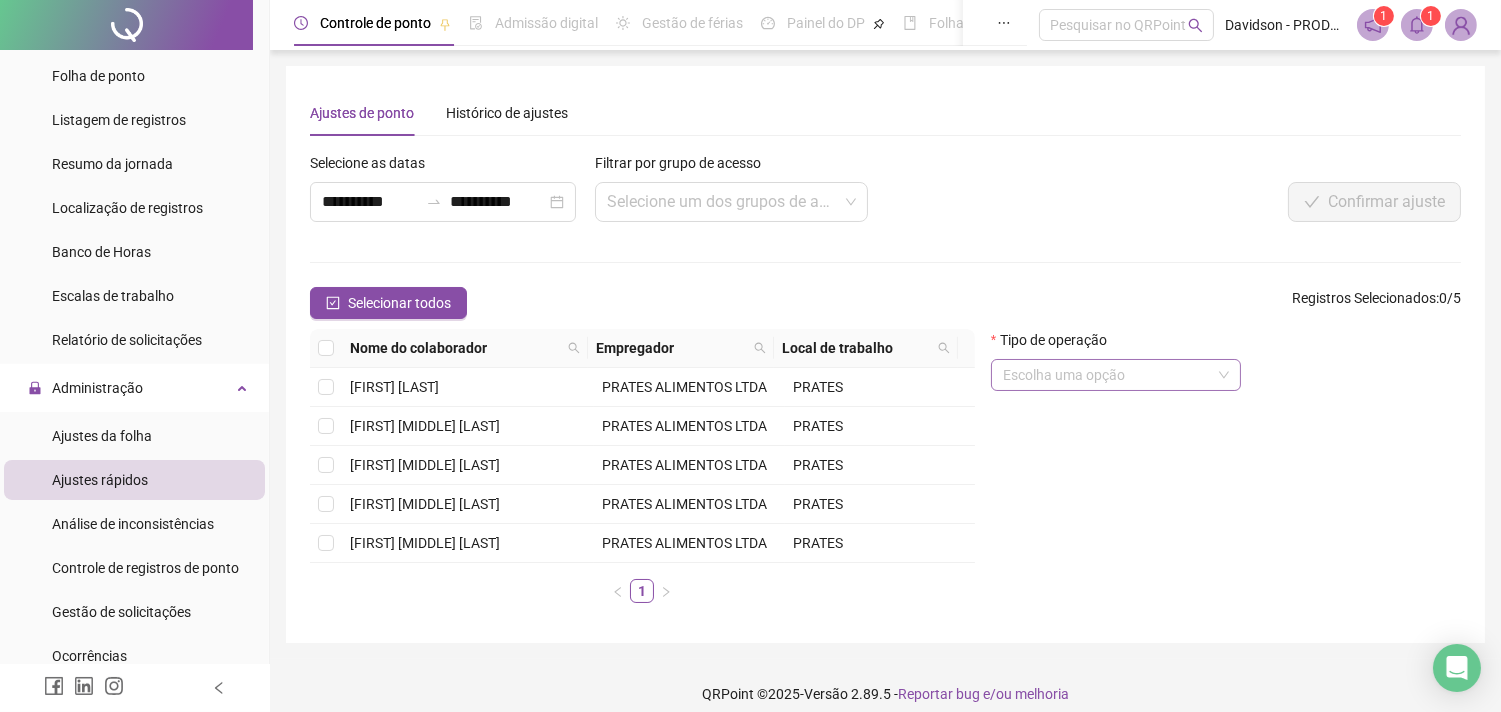 click at bounding box center [1116, 375] 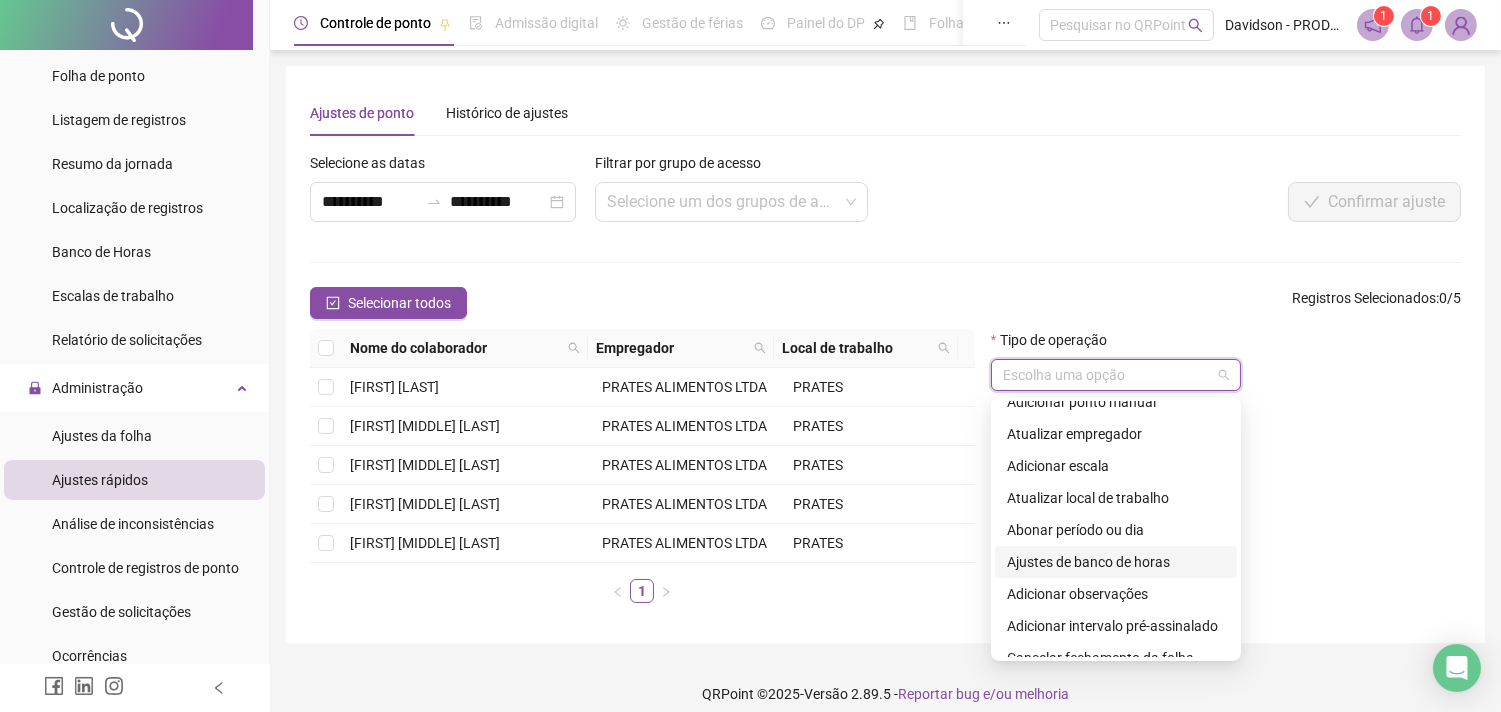 scroll, scrollTop: 160, scrollLeft: 0, axis: vertical 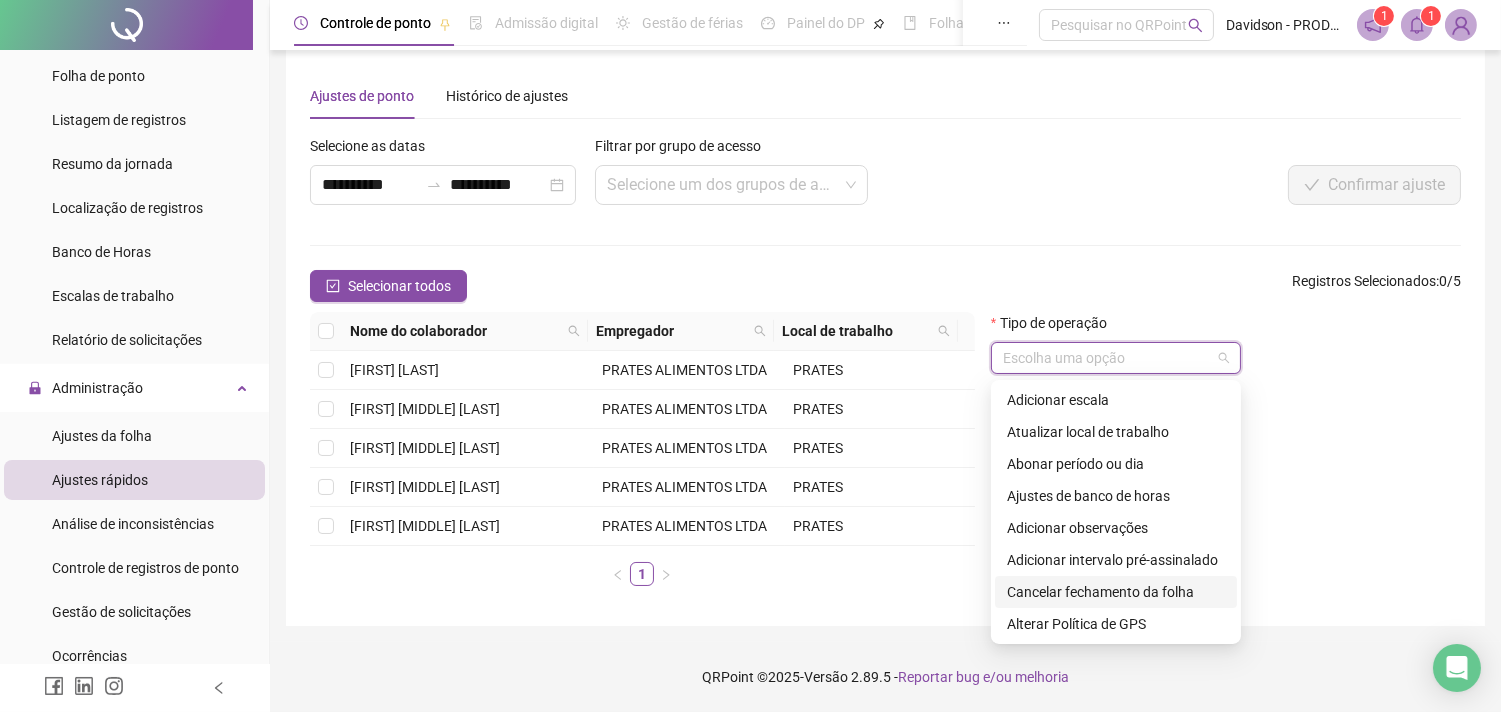 click on "Cancelar fechamento da folha" at bounding box center (1116, 592) 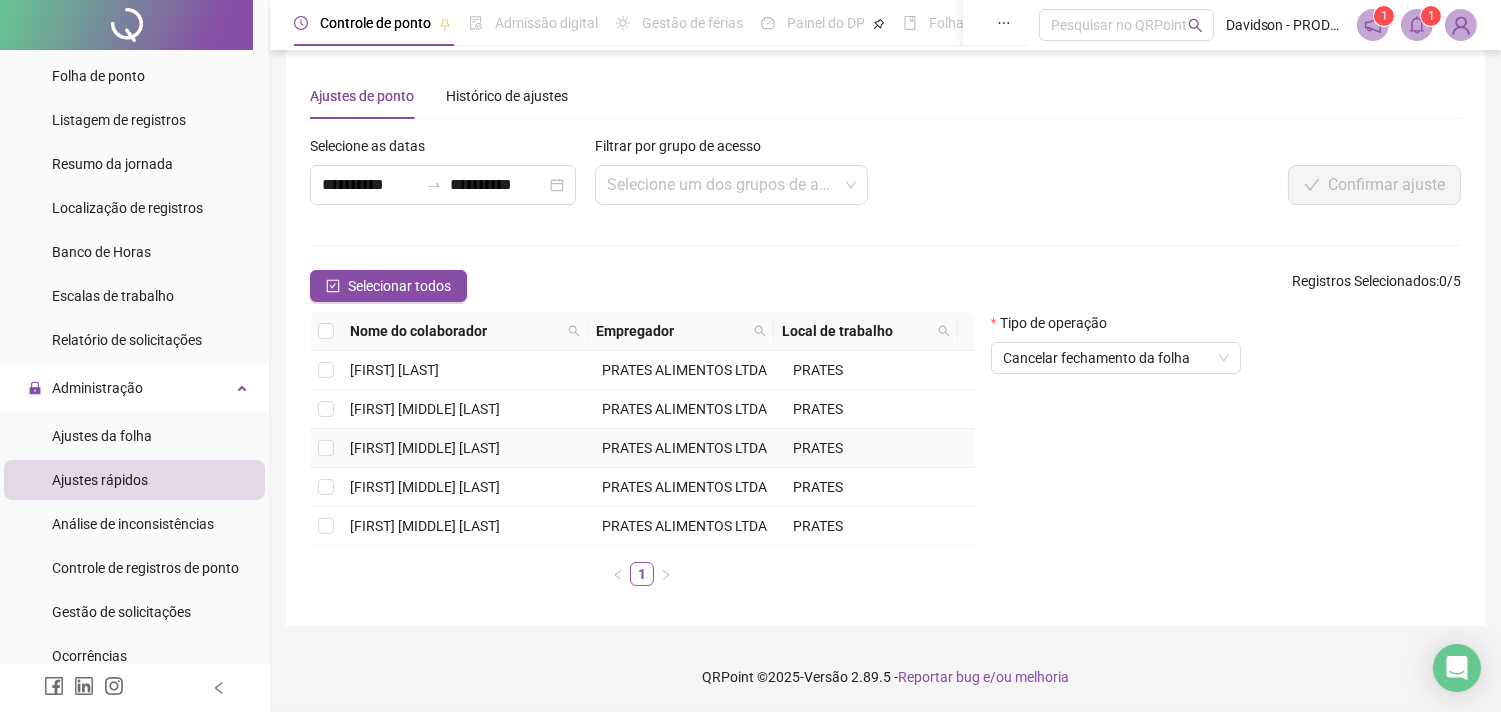 click on "[FIRST] [MIDDLE] [LAST]" at bounding box center [468, 448] 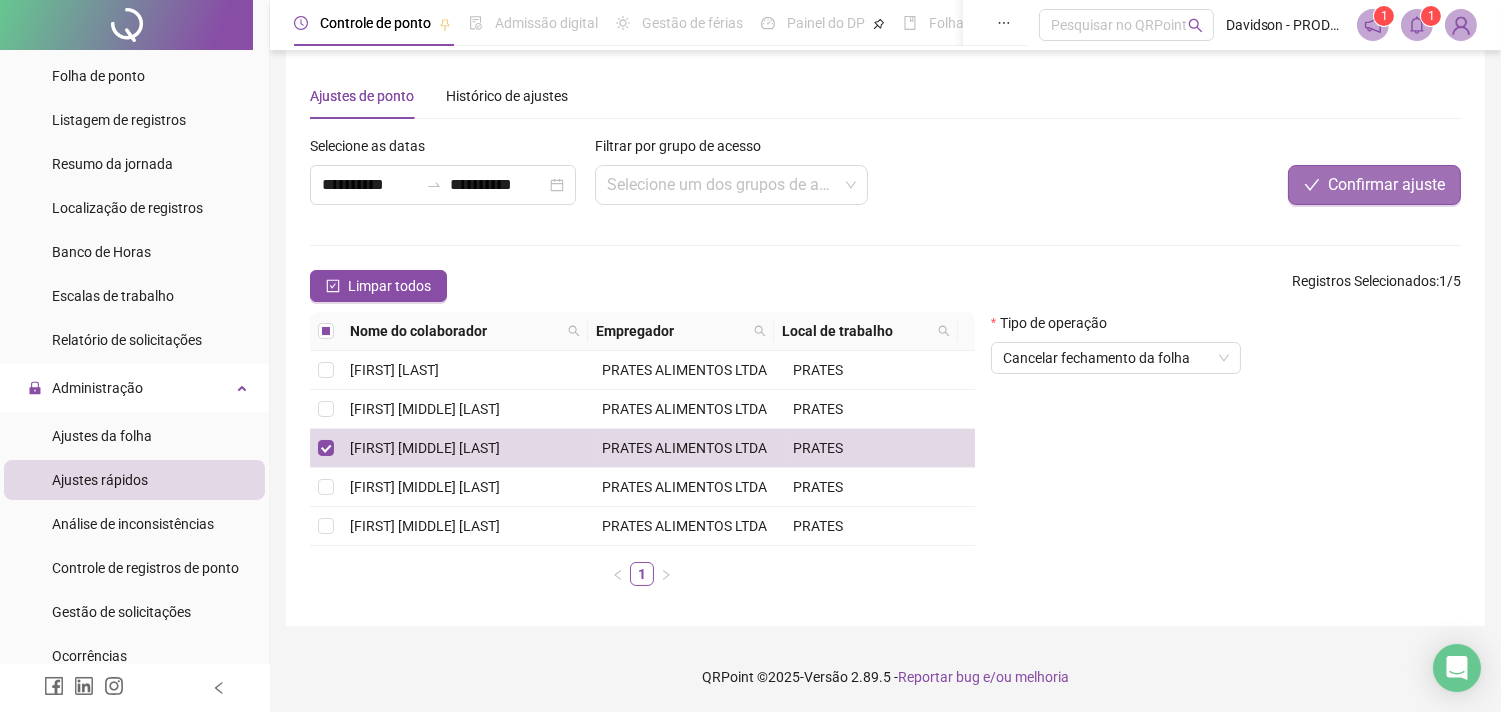 click on "Confirmar ajuste" at bounding box center [1386, 185] 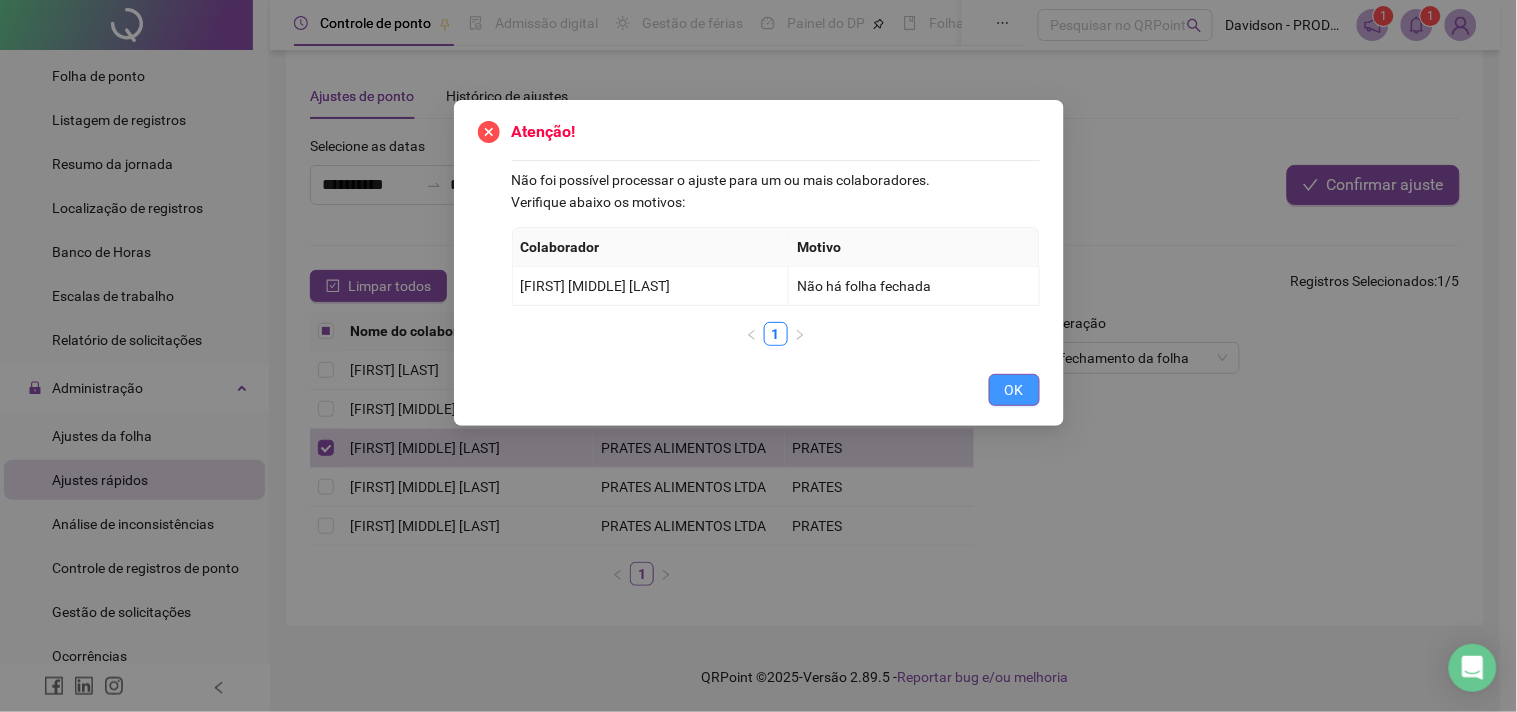 click on "OK" at bounding box center [1014, 390] 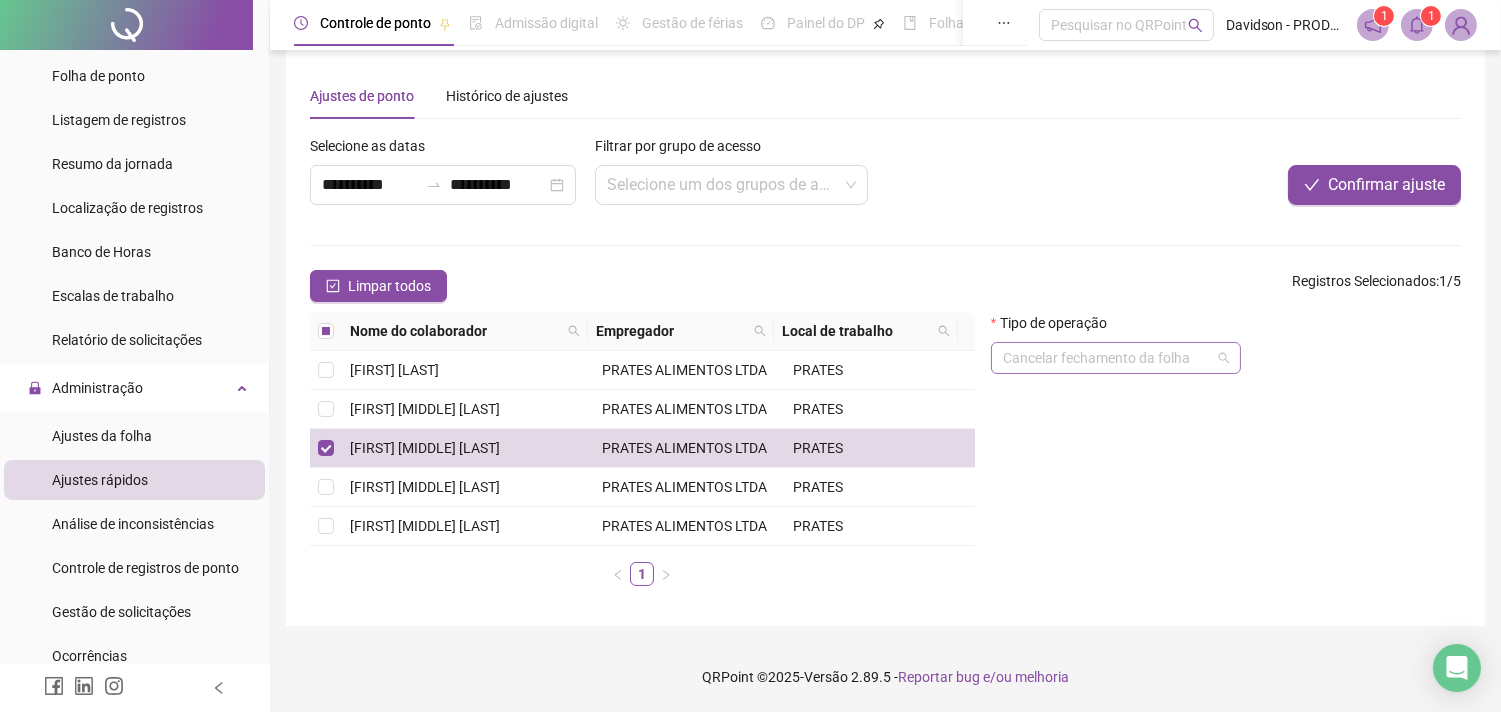 click on "Cancelar fechamento da folha" at bounding box center [1116, 358] 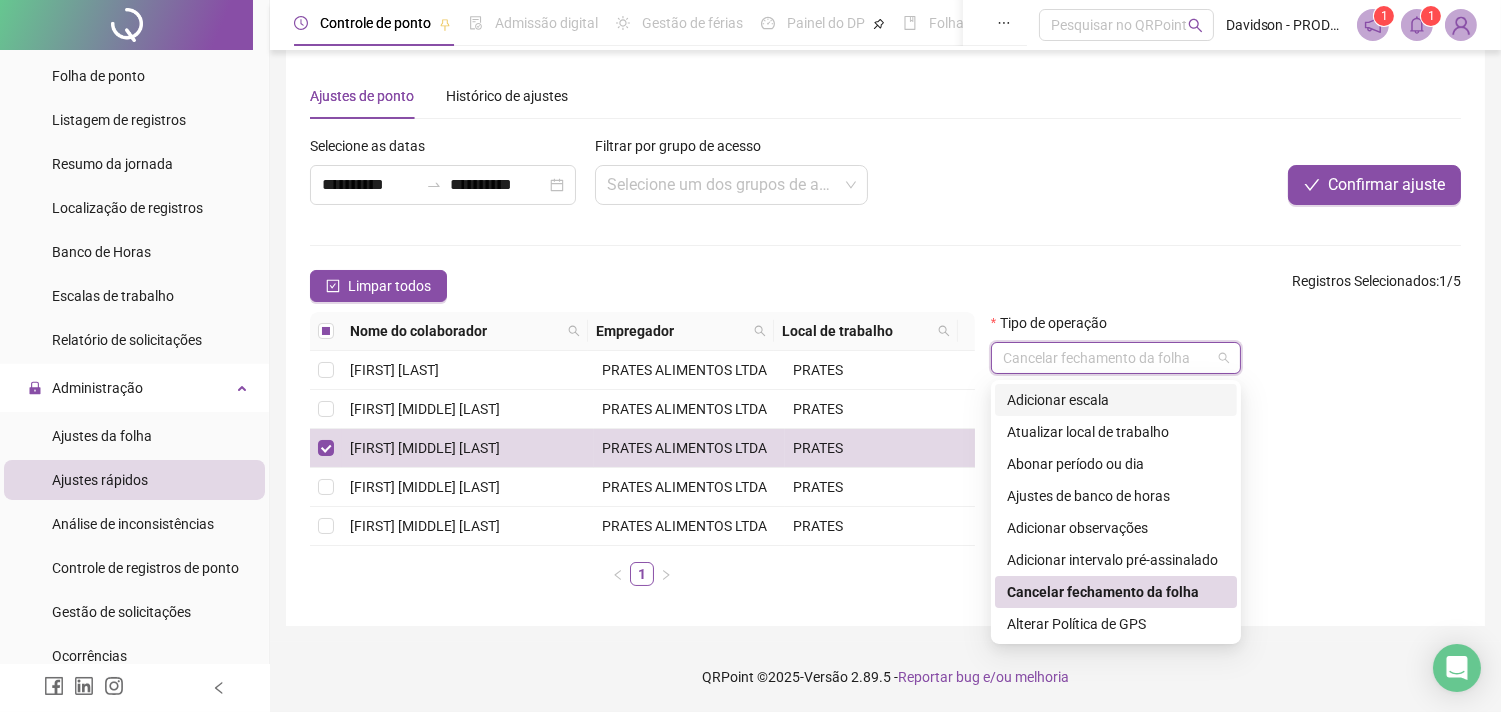 click on "Adicionar escala" at bounding box center [1116, 400] 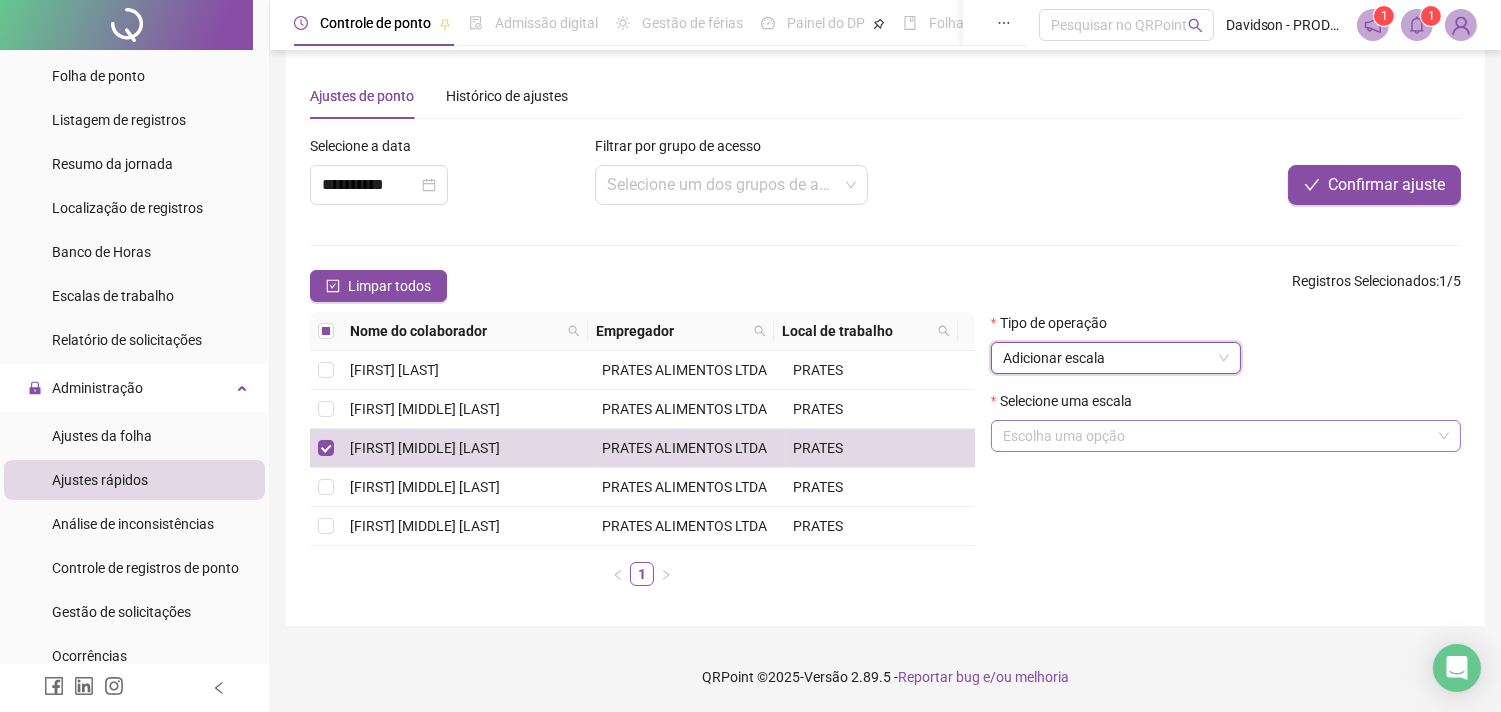 click at bounding box center (1226, 436) 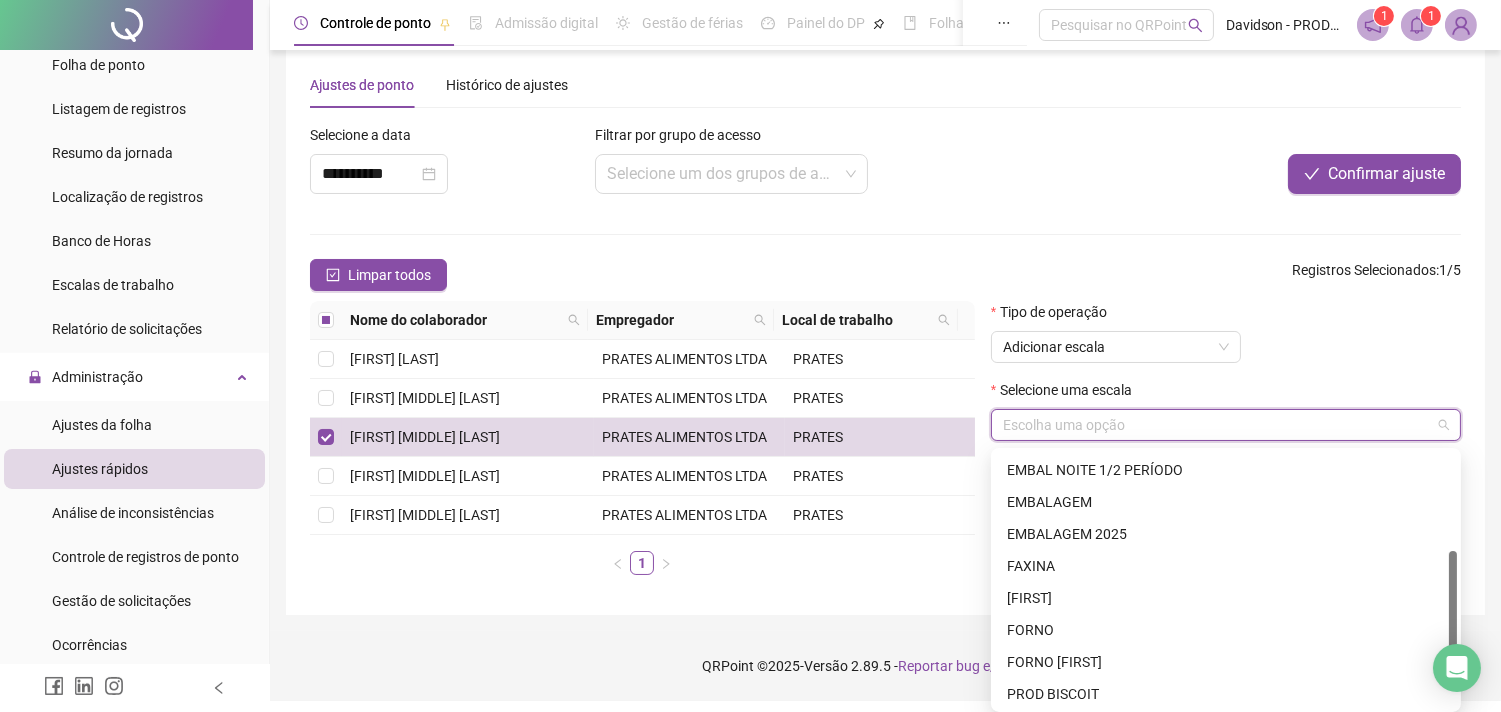 scroll, scrollTop: 320, scrollLeft: 0, axis: vertical 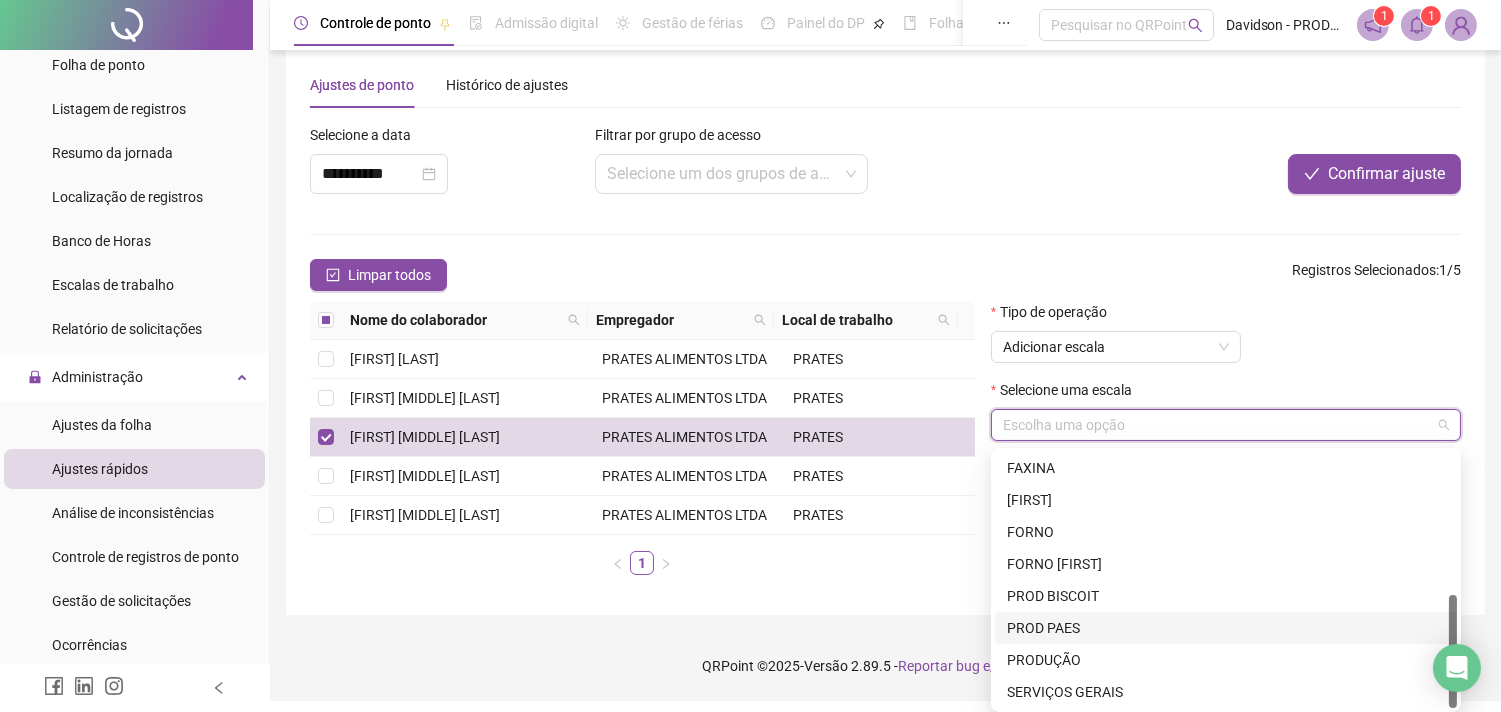 click on "PROD PAES" at bounding box center (1226, 628) 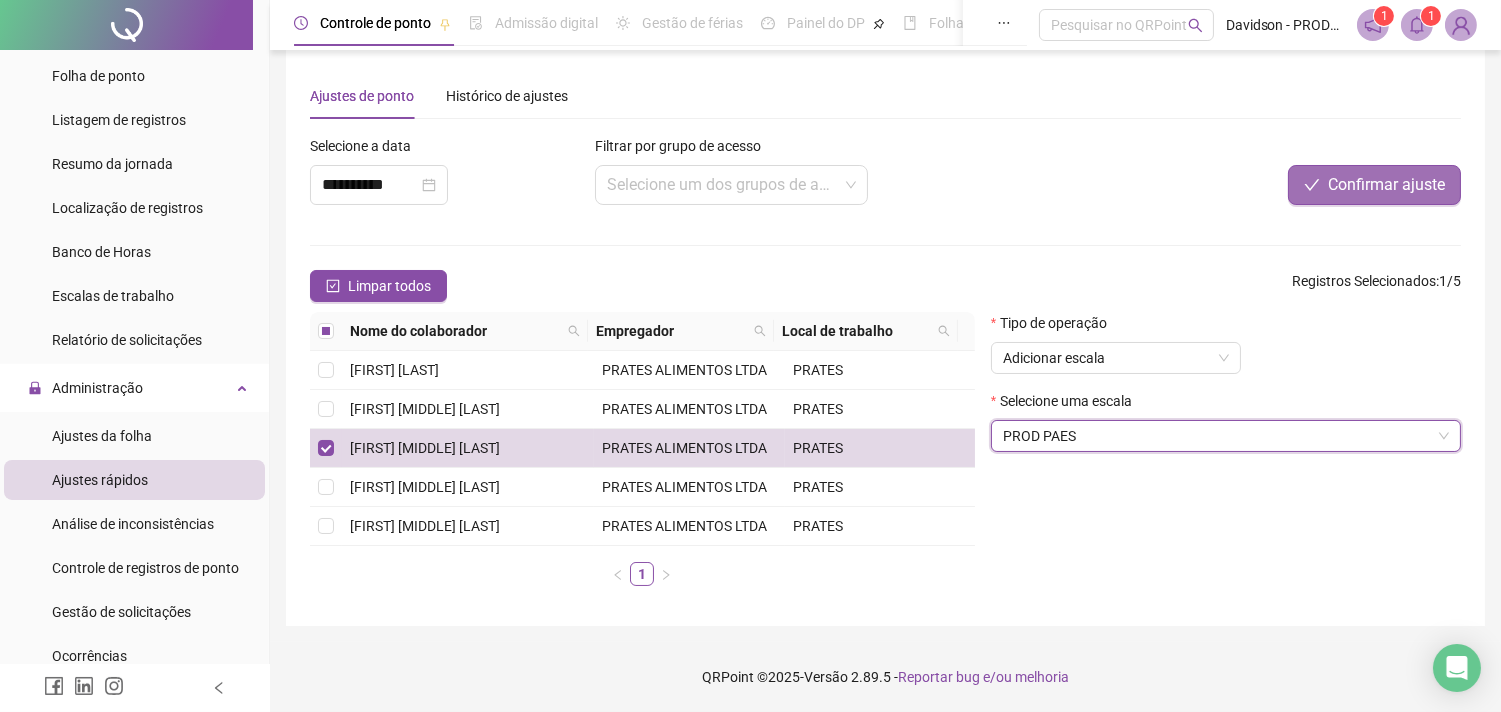 click on "Confirmar ajuste" at bounding box center (1386, 185) 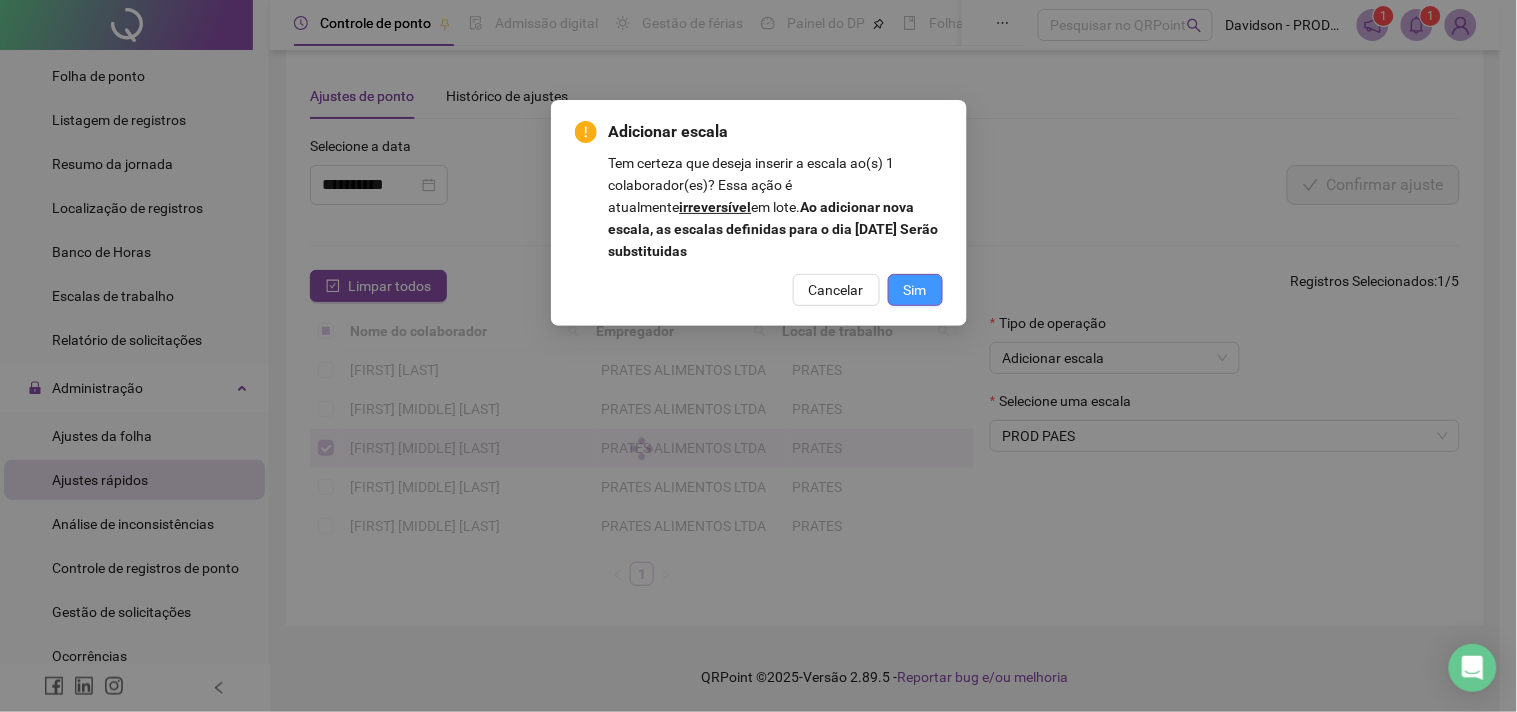 click on "Sim" at bounding box center [915, 290] 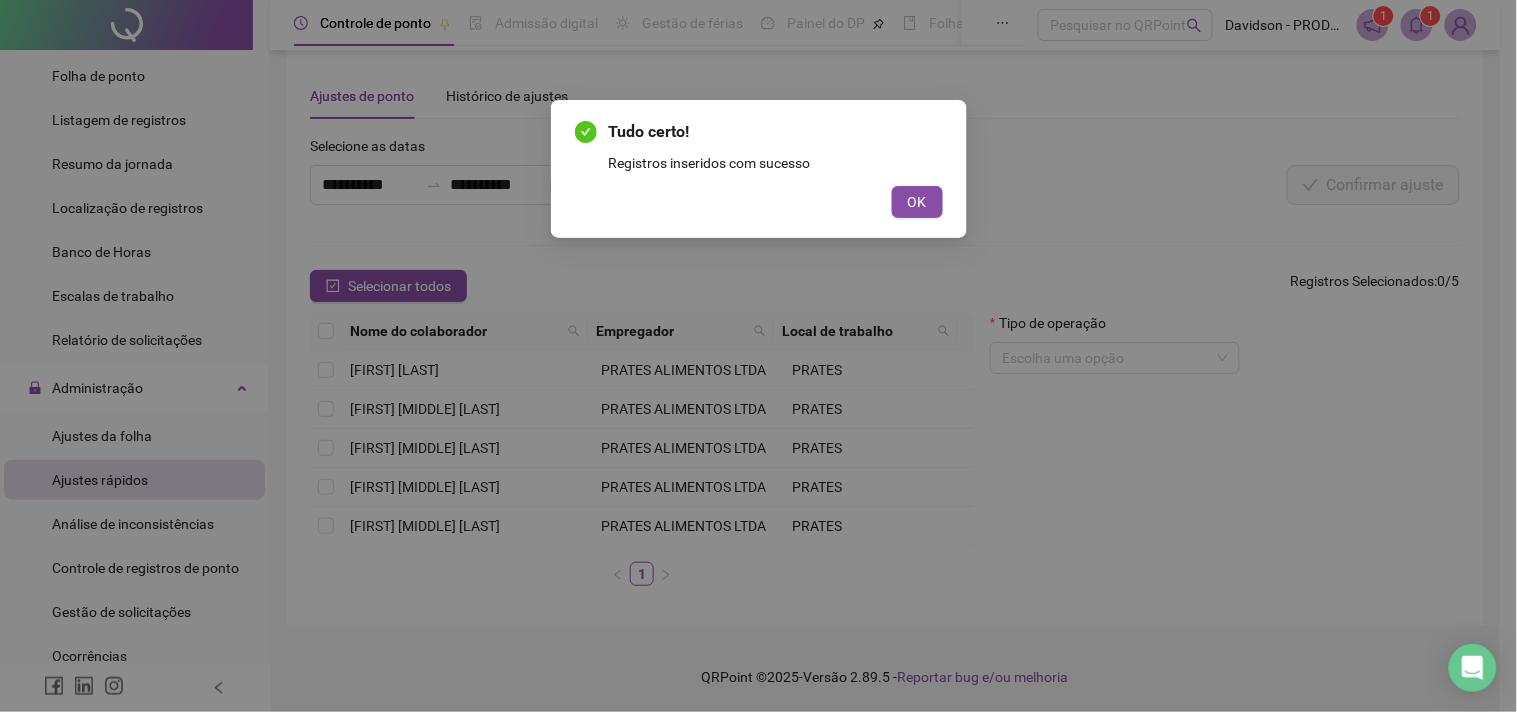 click on "Tudo certo! Registros inseridos com sucesso OK" at bounding box center (759, 169) 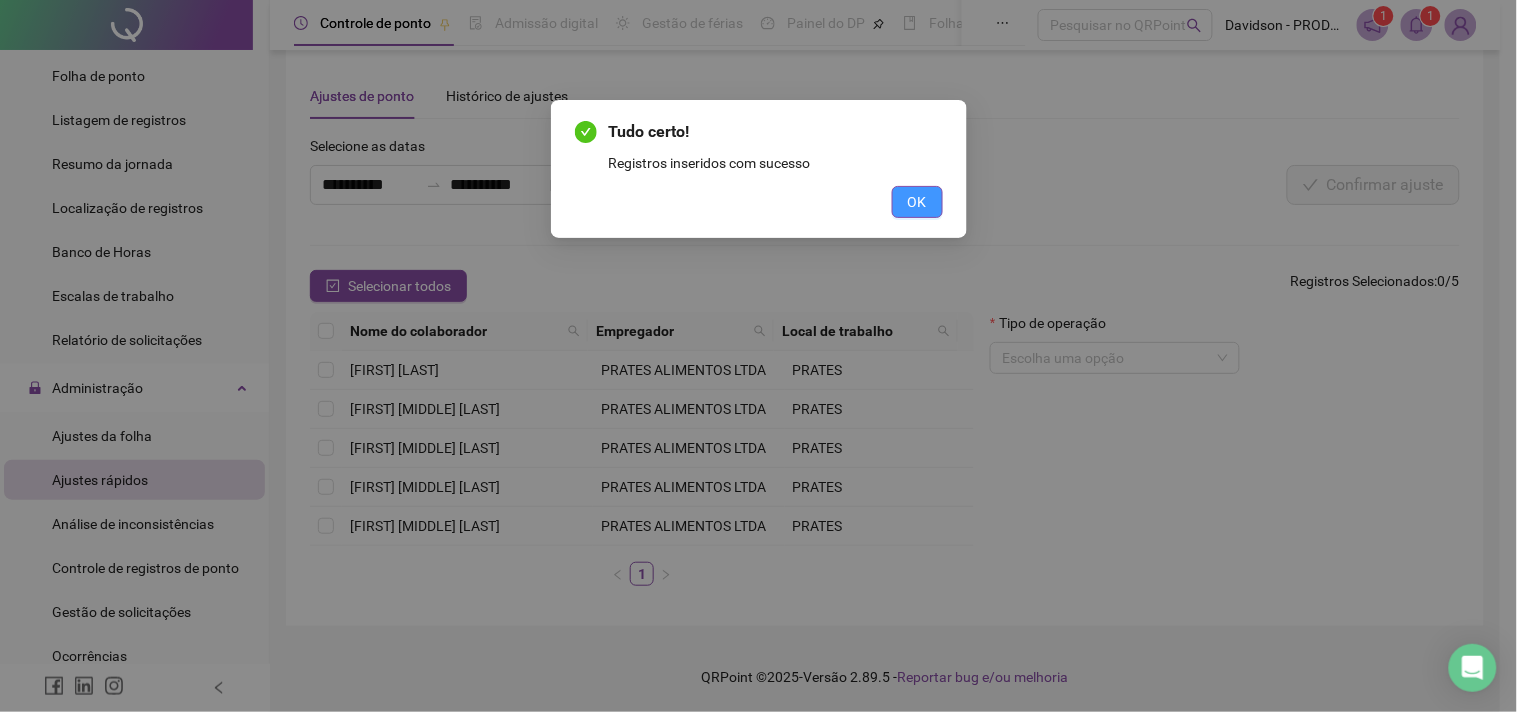 click on "OK" at bounding box center [917, 202] 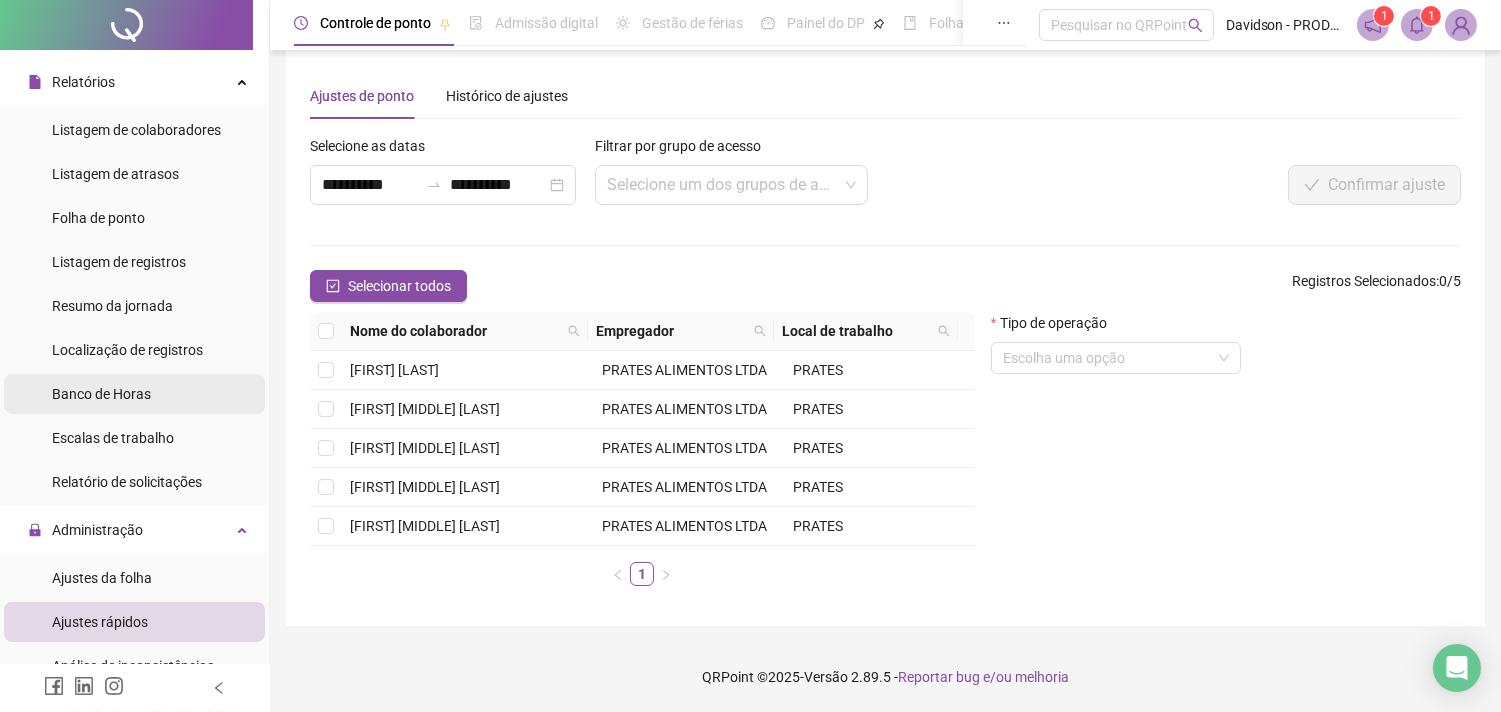 scroll, scrollTop: 0, scrollLeft: 0, axis: both 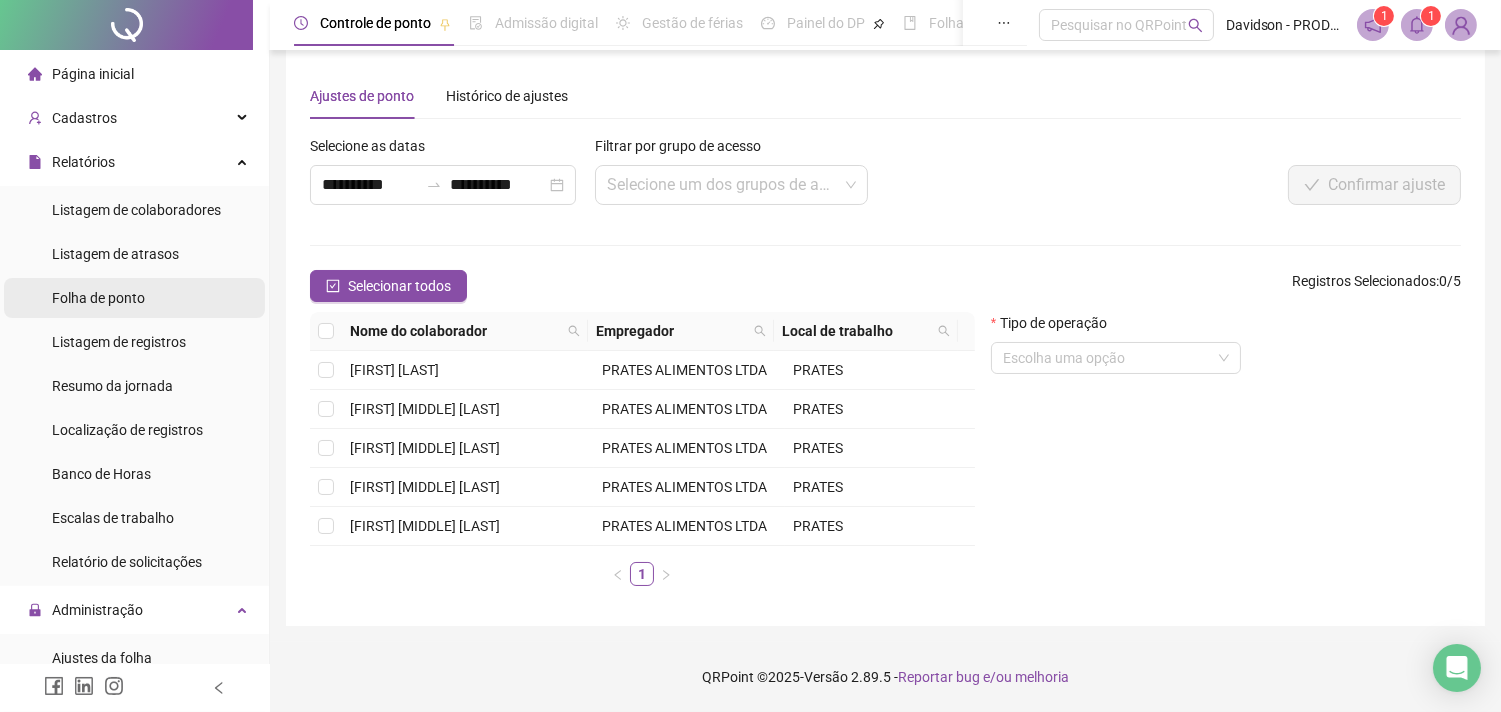 click on "Folha de ponto" at bounding box center (98, 298) 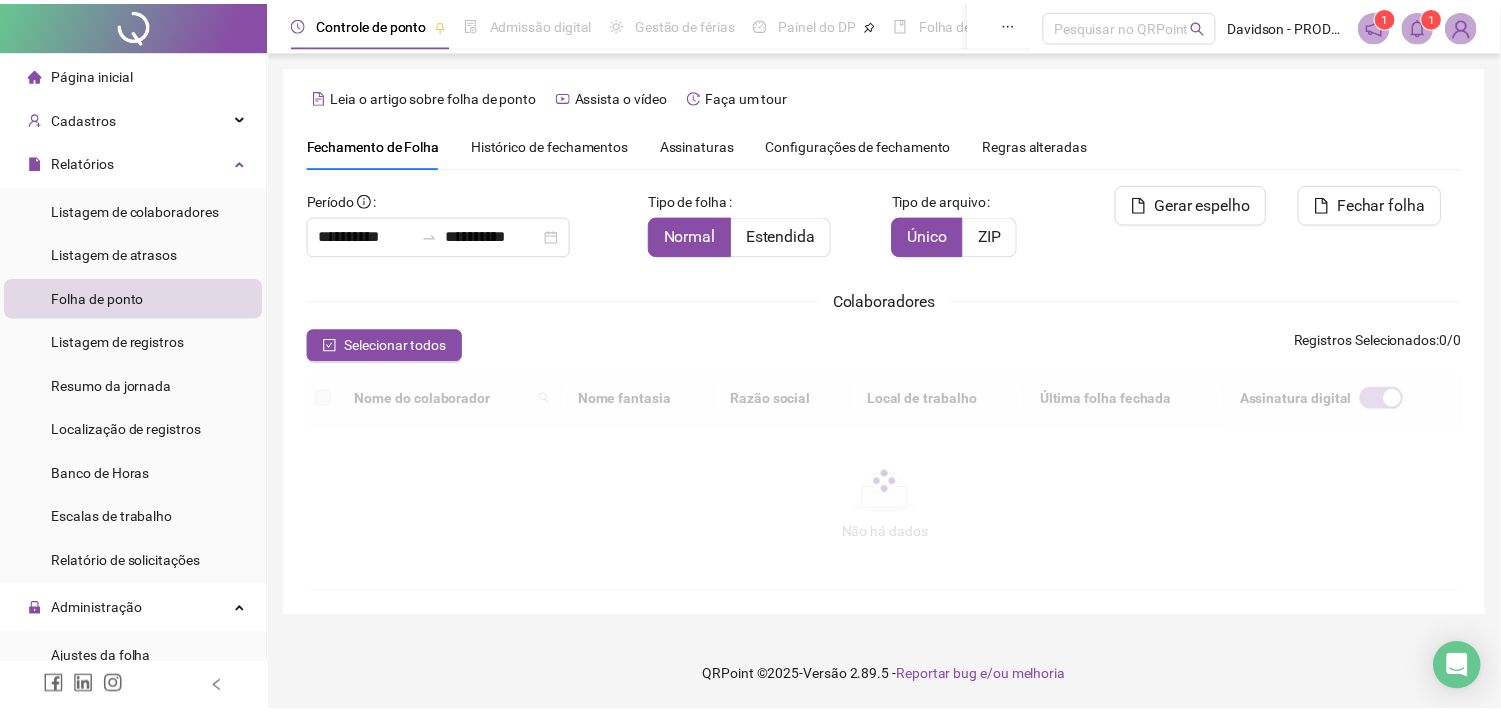 scroll, scrollTop: 53, scrollLeft: 0, axis: vertical 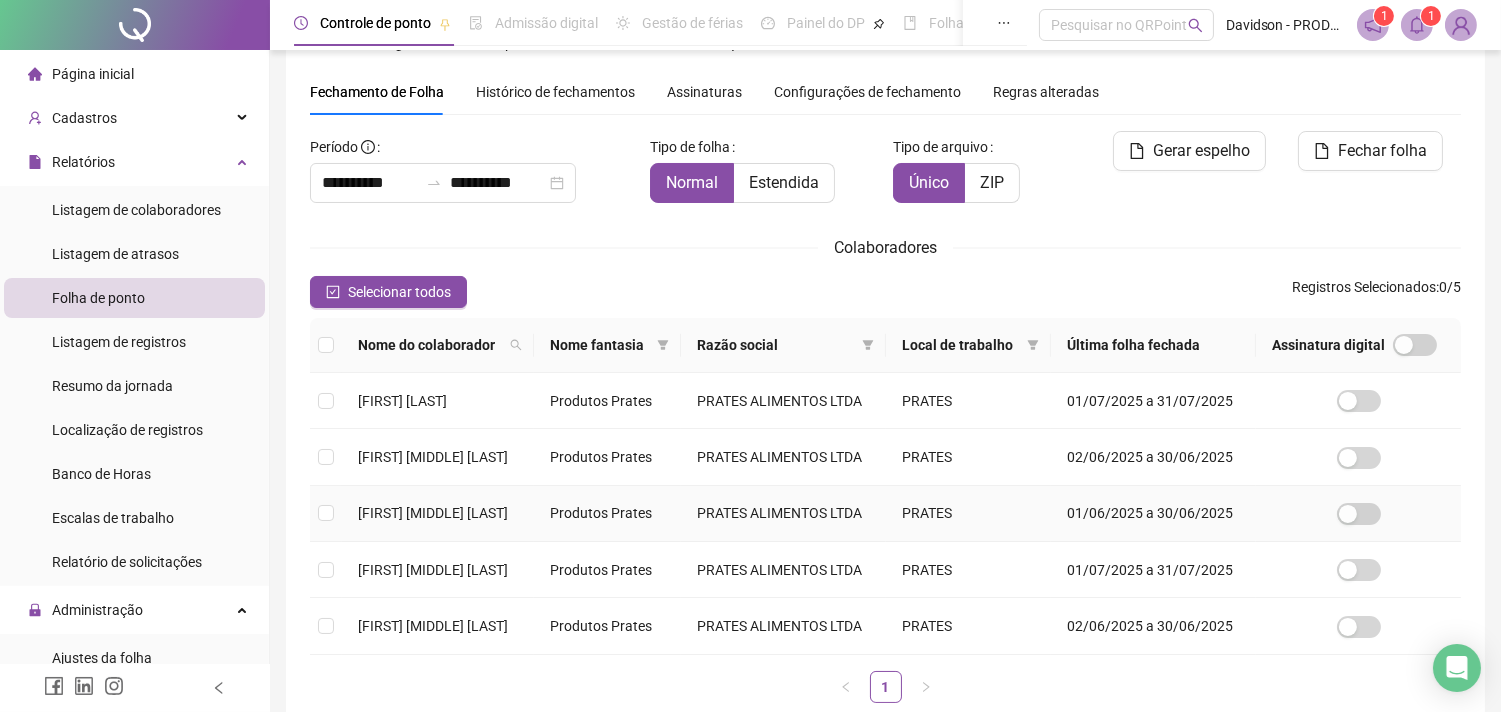 click on "[FIRST] [MIDDLE] [LAST]" at bounding box center [433, 513] 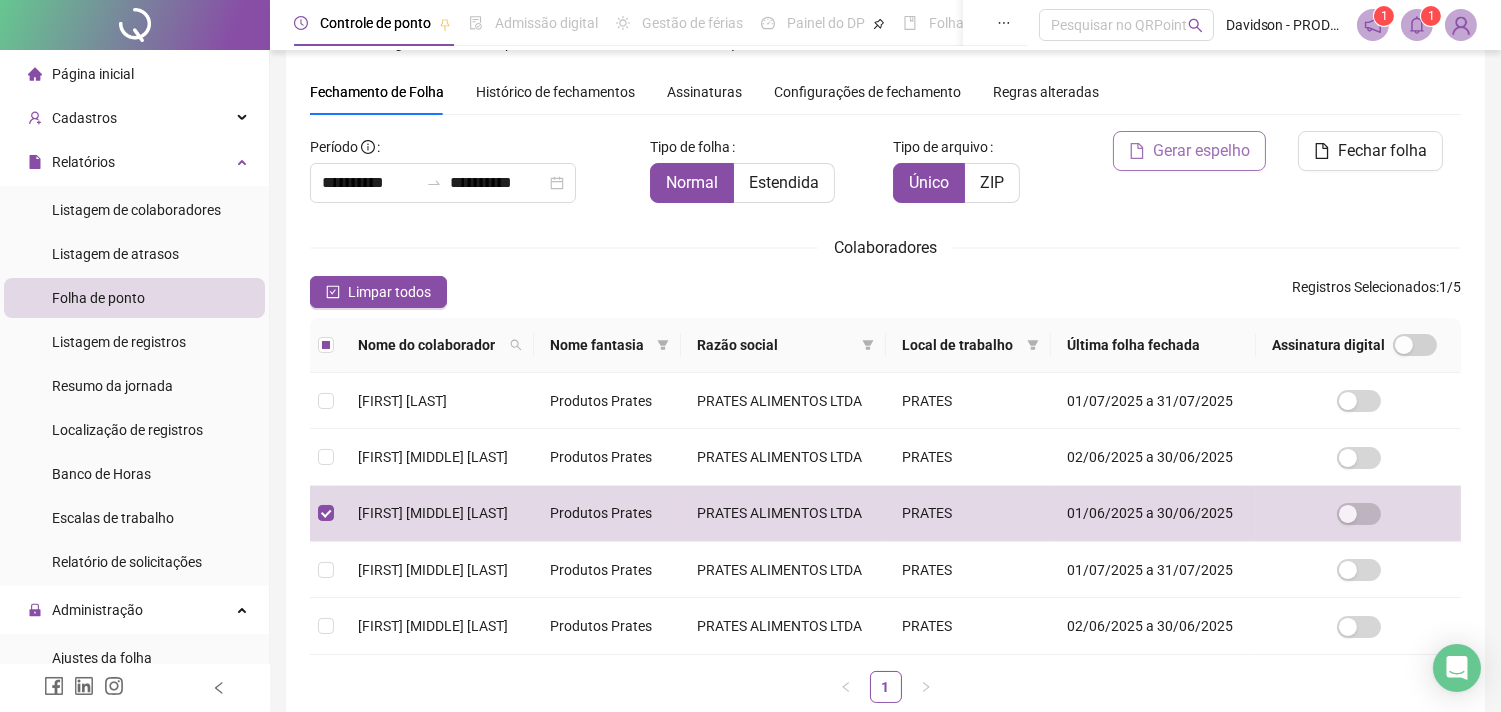 click on "Gerar espelho" at bounding box center [1201, 151] 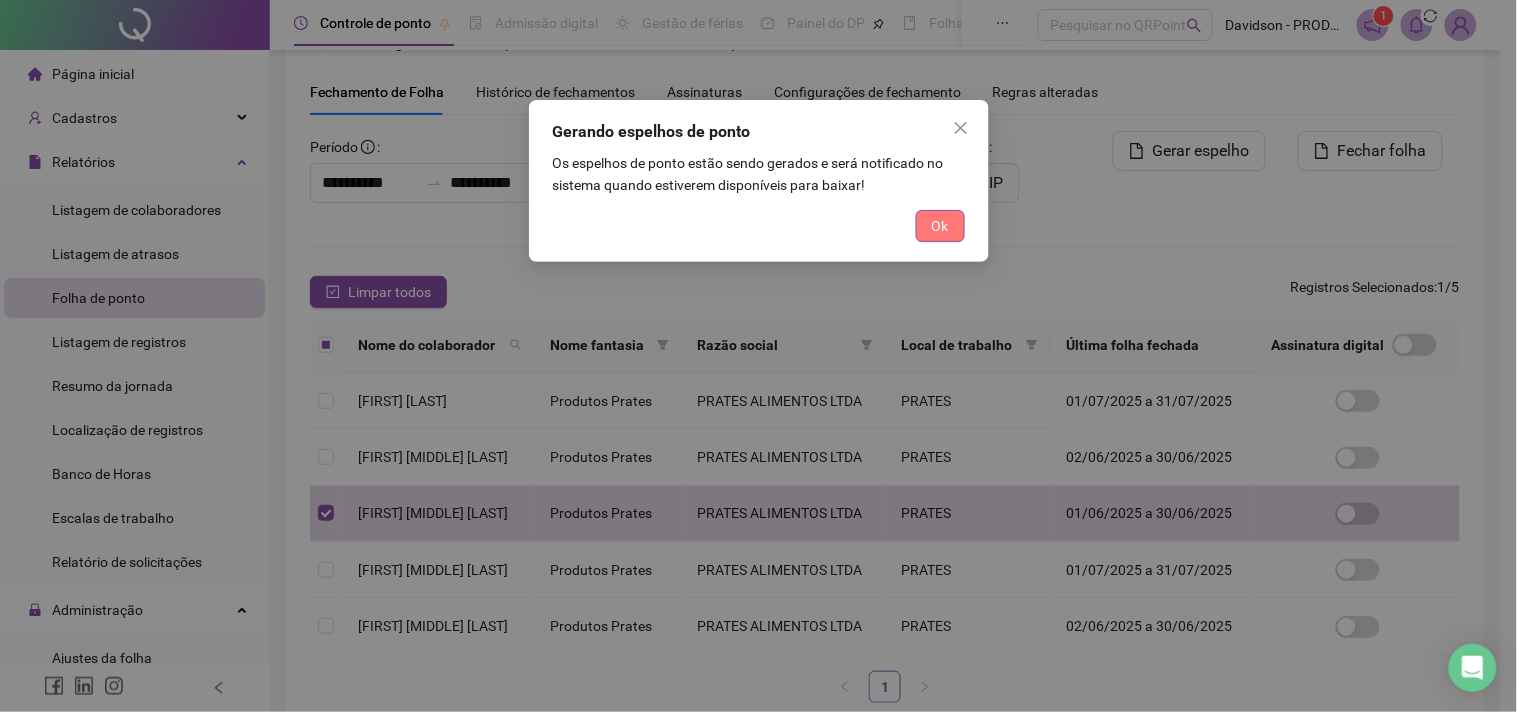 click on "Ok" at bounding box center [940, 226] 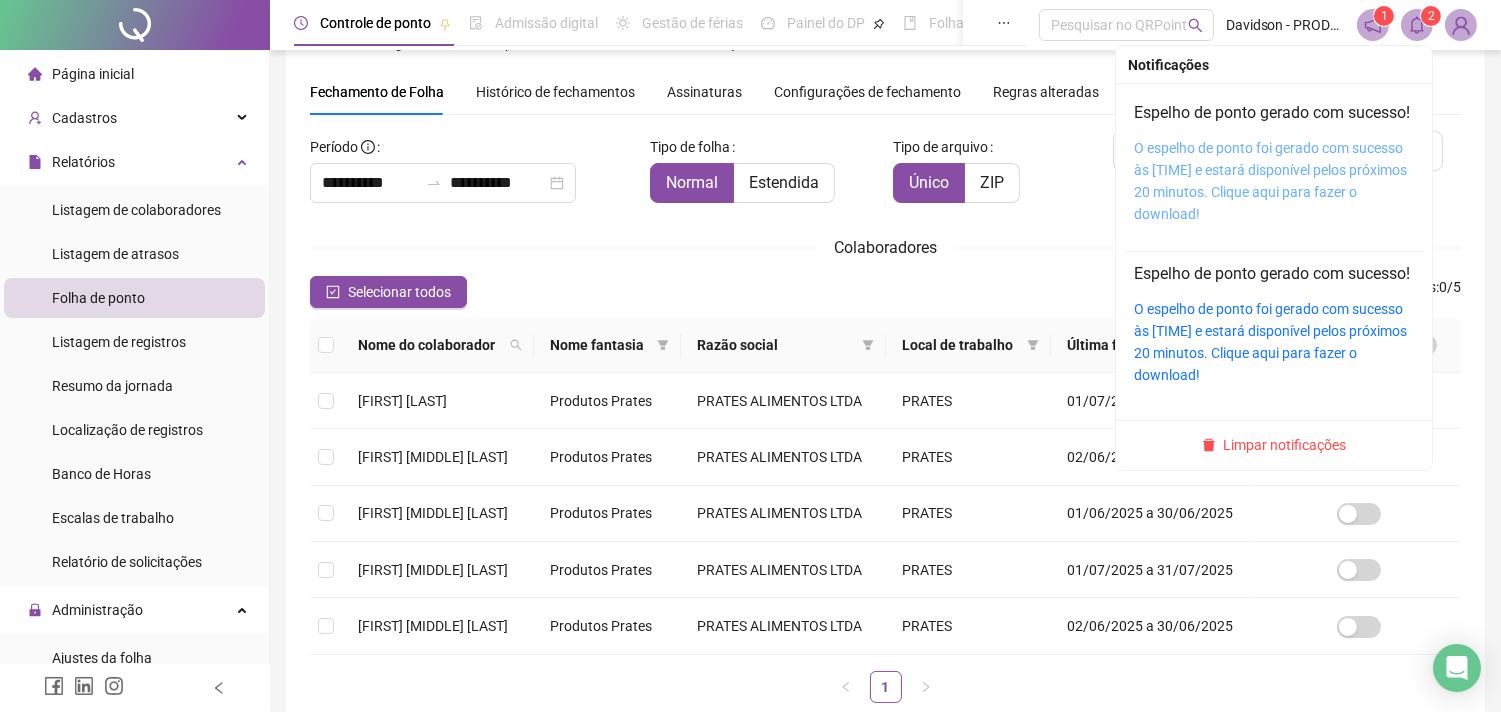 click on "O espelho de ponto foi gerado com sucesso às [TIME] e estará disponível pelos próximos 20 minutos.
Clique aqui para fazer o download!" at bounding box center (1270, 181) 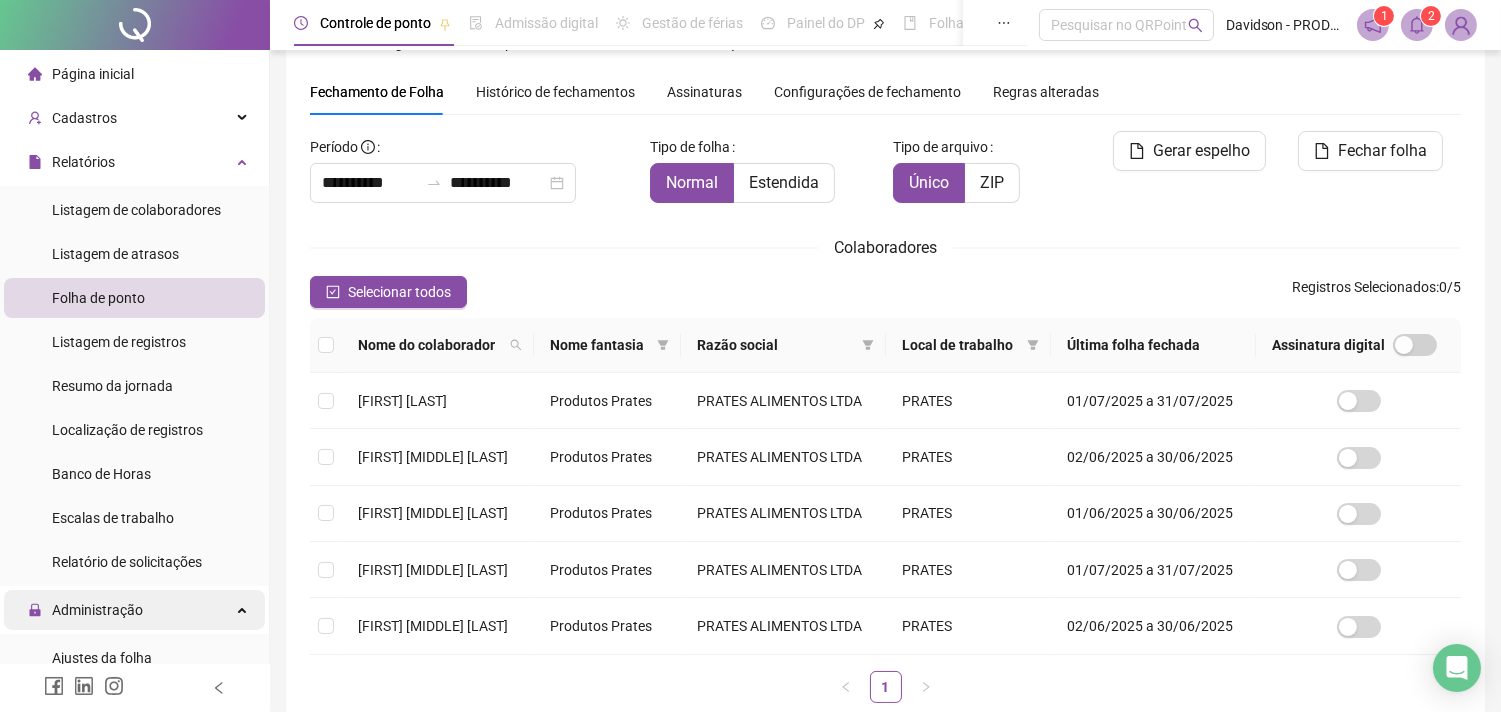 click on "Administração" at bounding box center (134, 610) 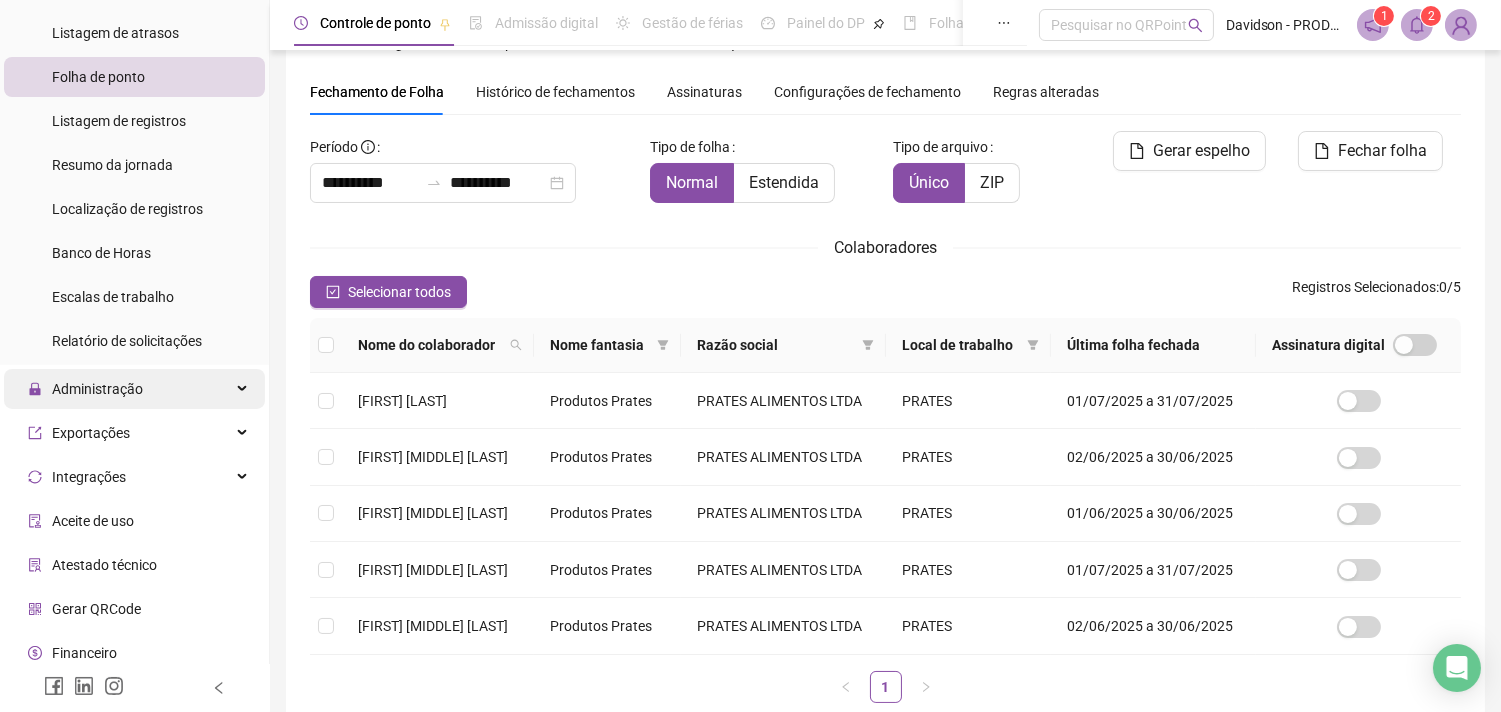 scroll, scrollTop: 222, scrollLeft: 0, axis: vertical 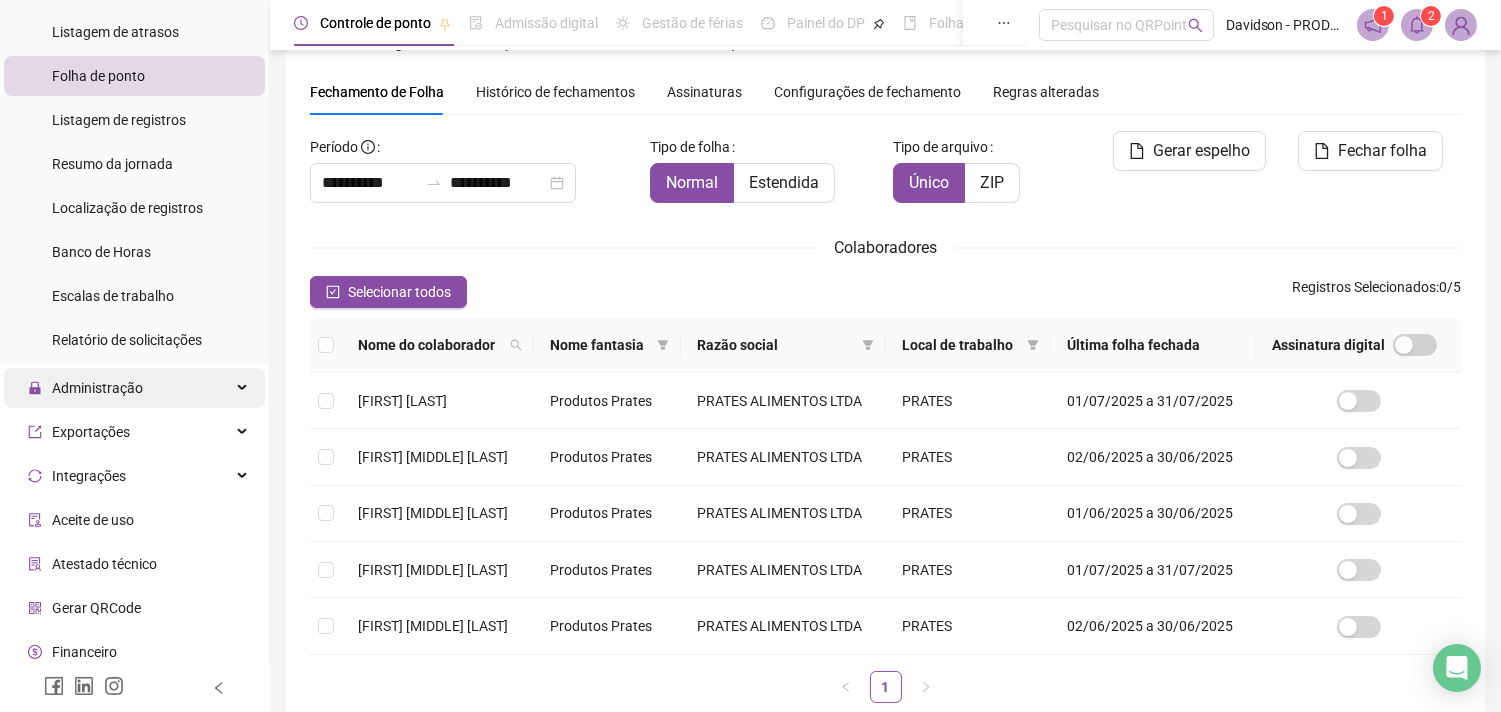 click on "Administração" at bounding box center [134, 388] 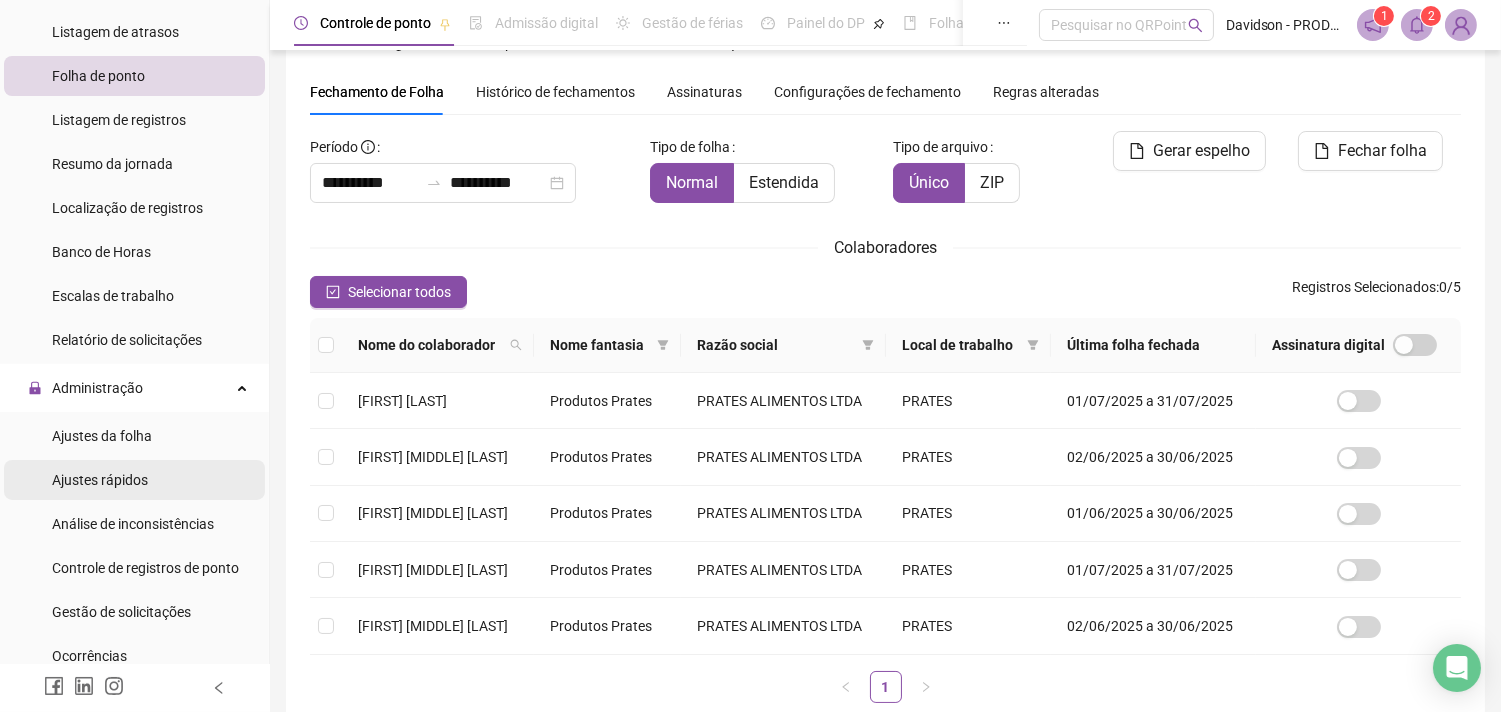 click on "Ajustes rápidos" at bounding box center [100, 480] 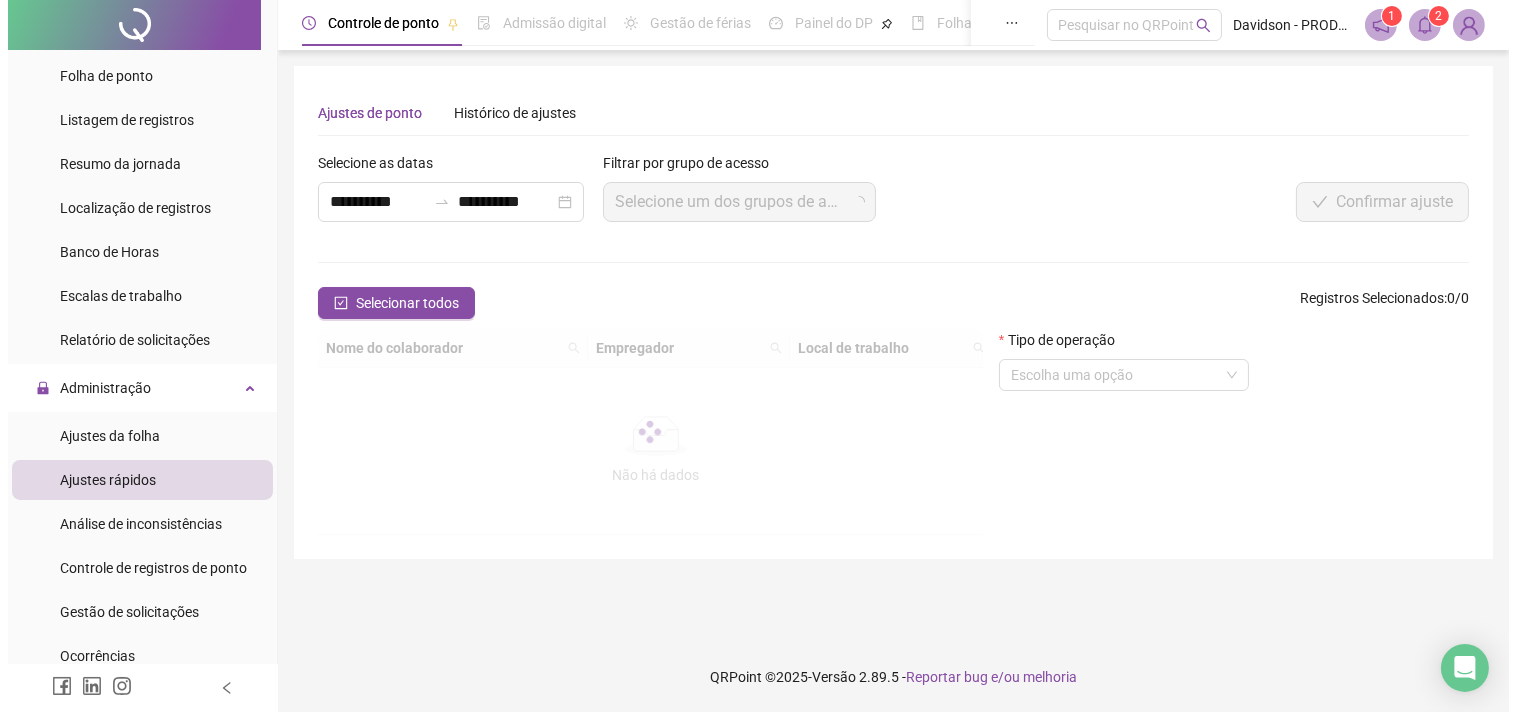 scroll, scrollTop: 0, scrollLeft: 0, axis: both 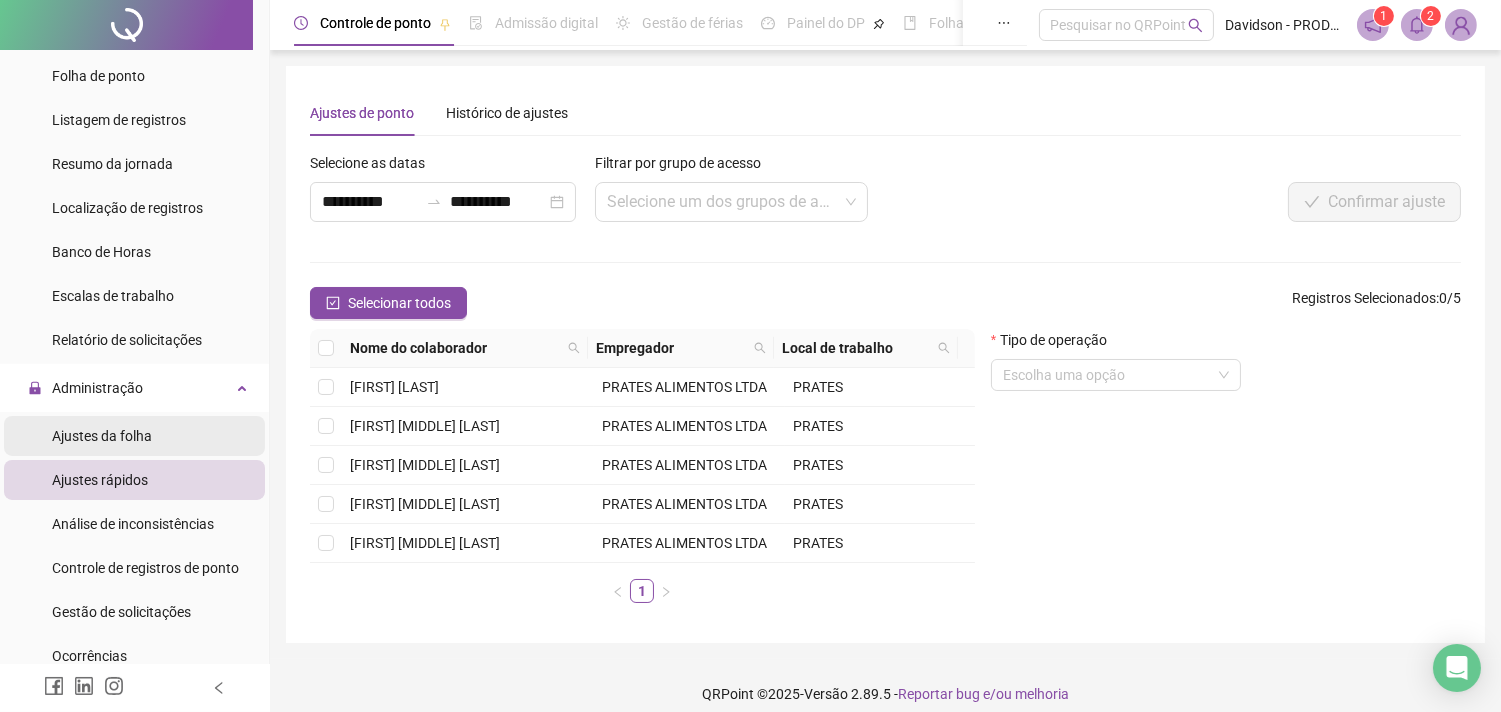 click on "Ajustes da folha" at bounding box center (102, 436) 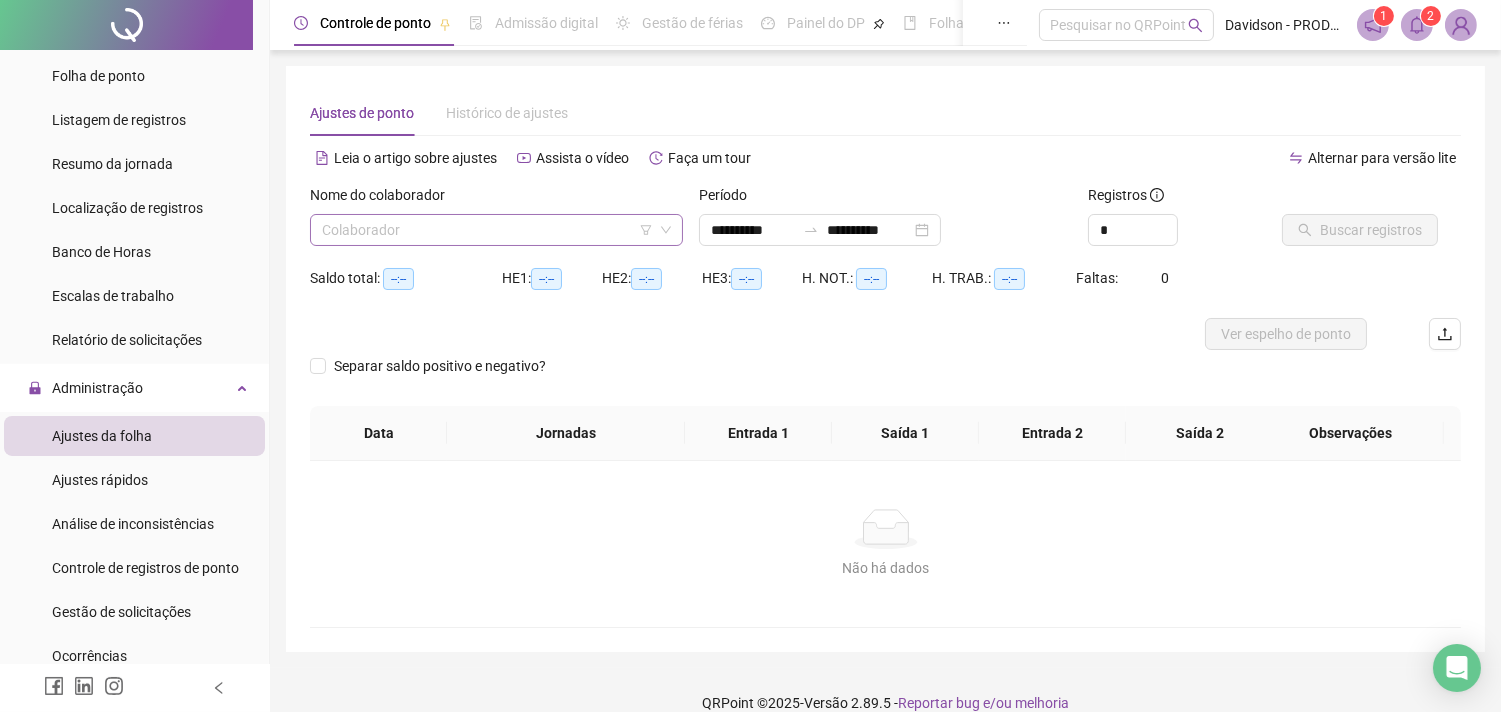 click at bounding box center (487, 230) 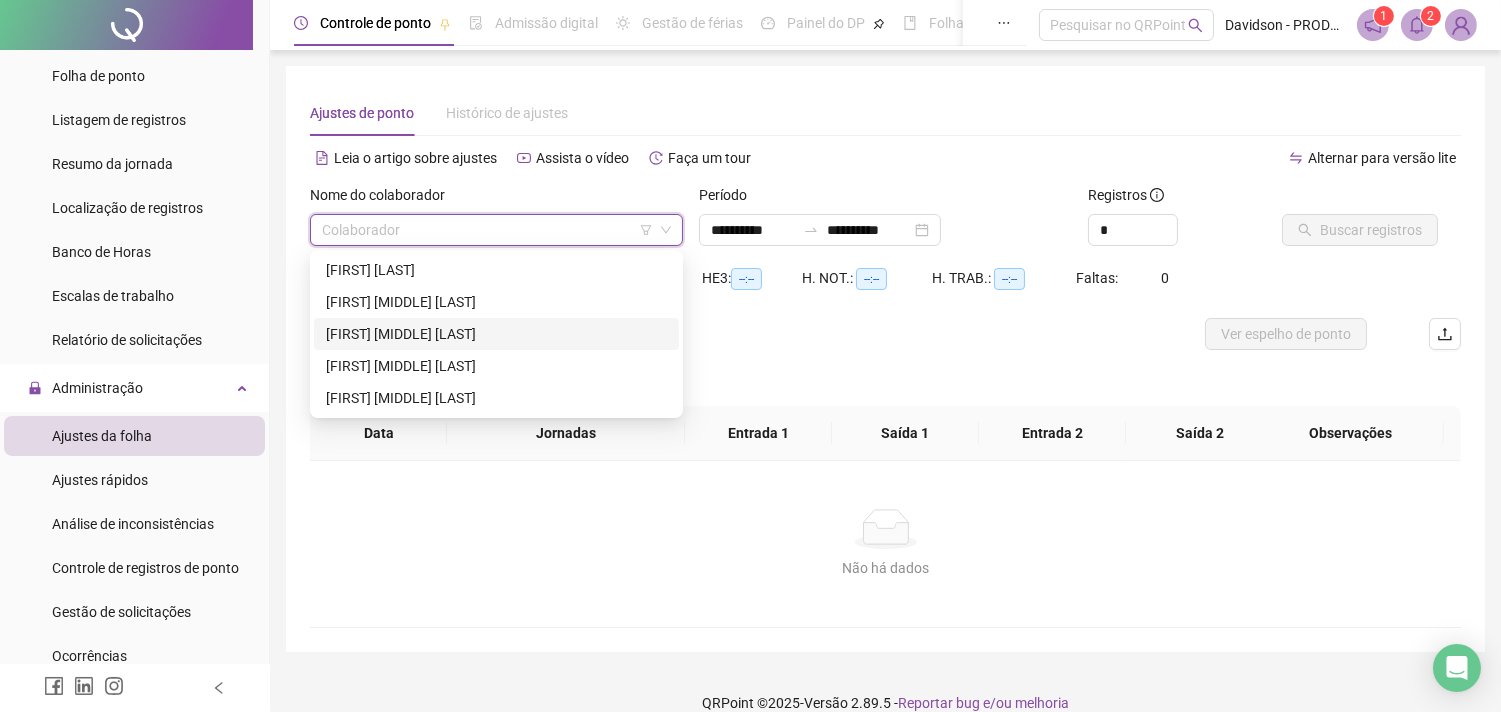 click on "[FIRST] [MIDDLE] [LAST]" at bounding box center [496, 334] 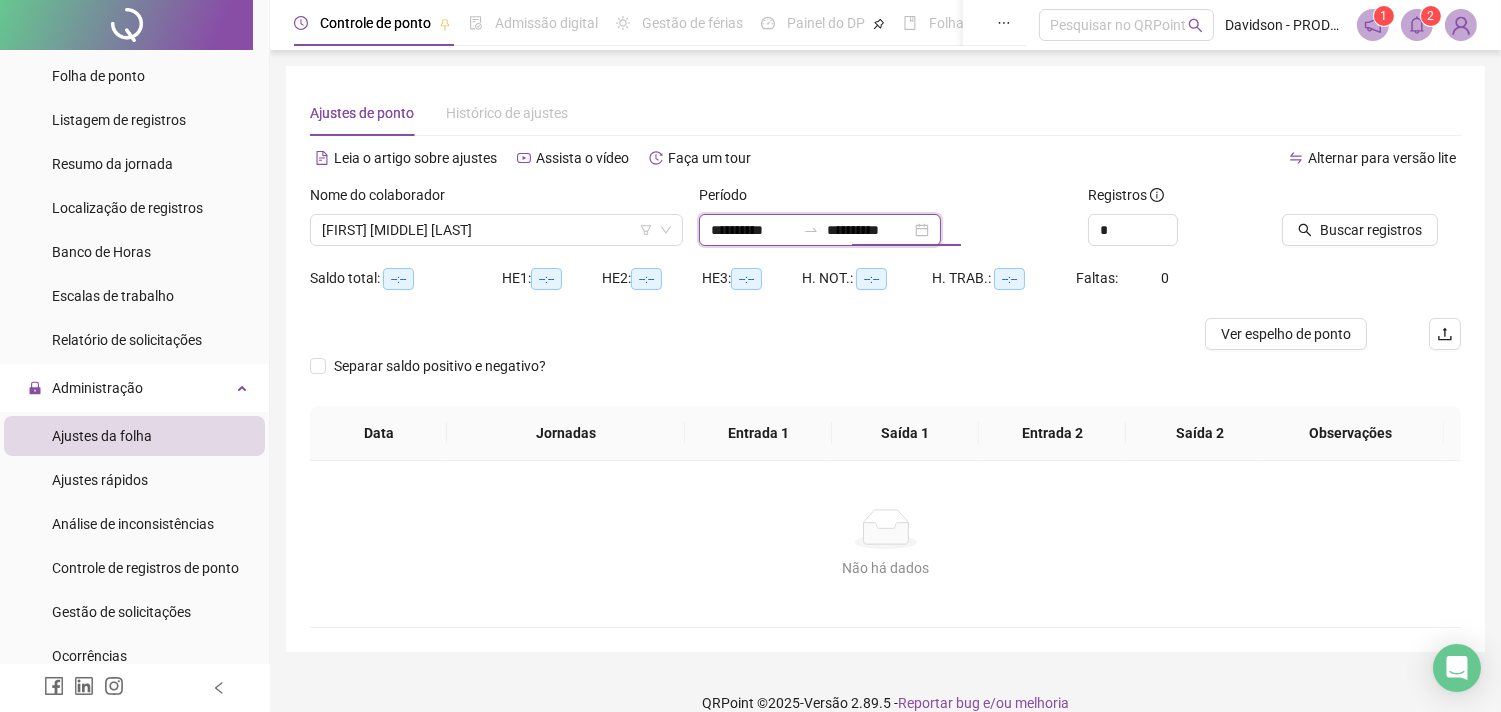 click on "**********" at bounding box center [869, 230] 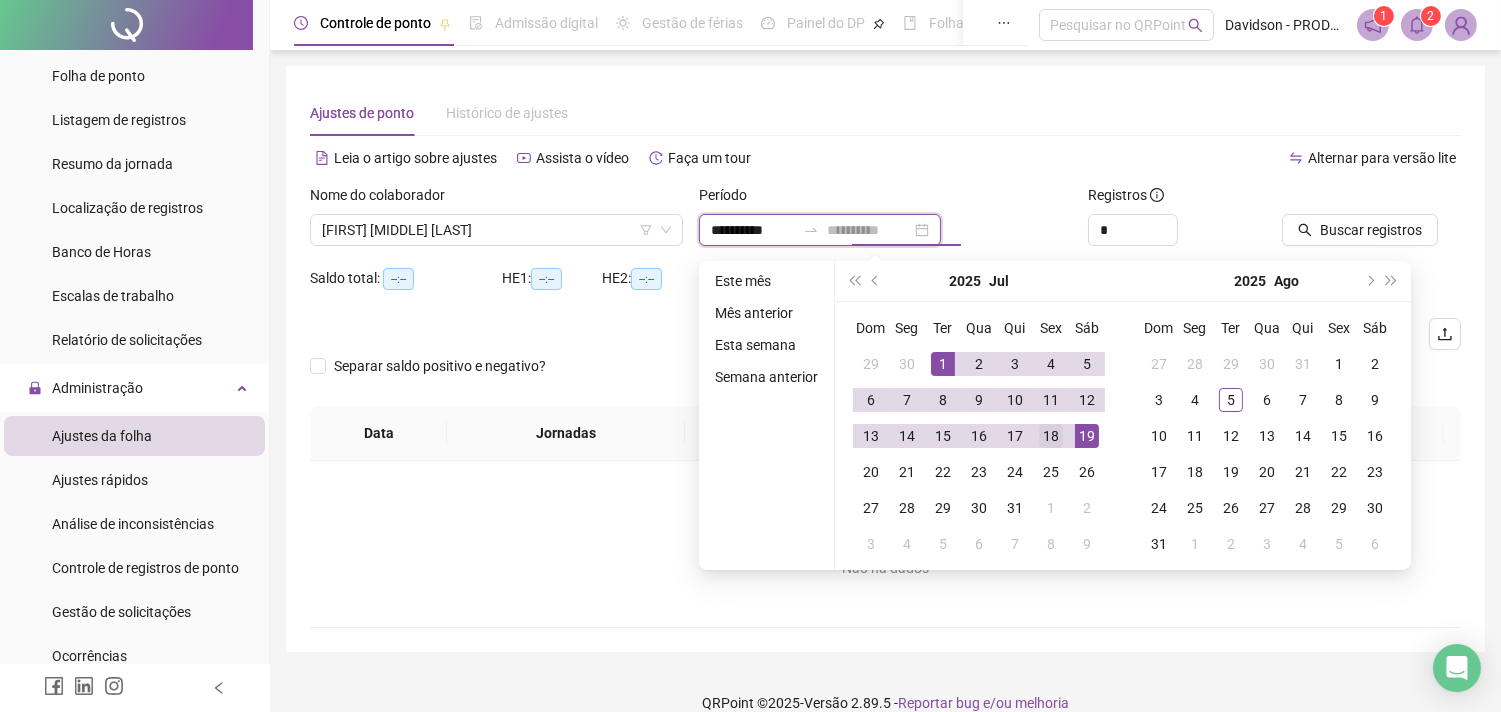 type on "**********" 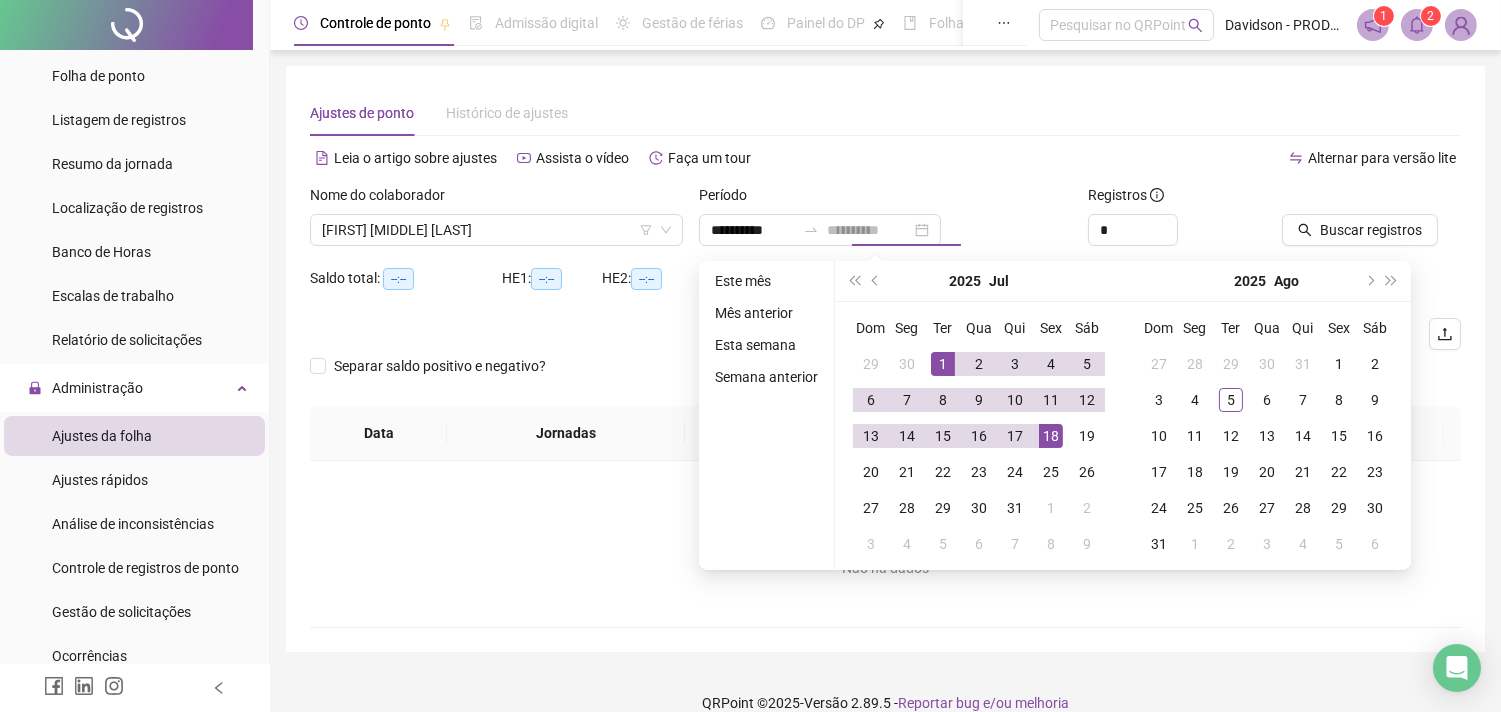 click on "18" at bounding box center [1051, 436] 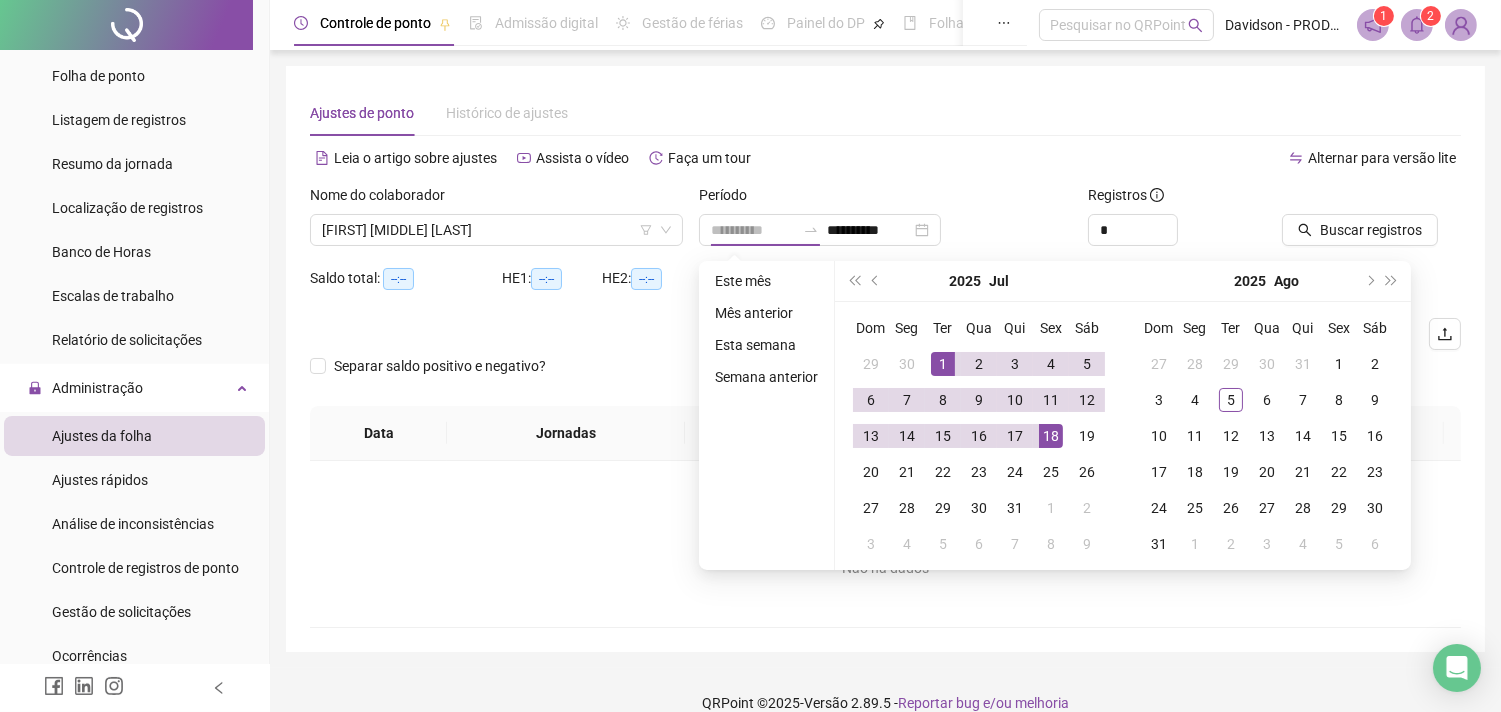 click on "18" at bounding box center [1051, 436] 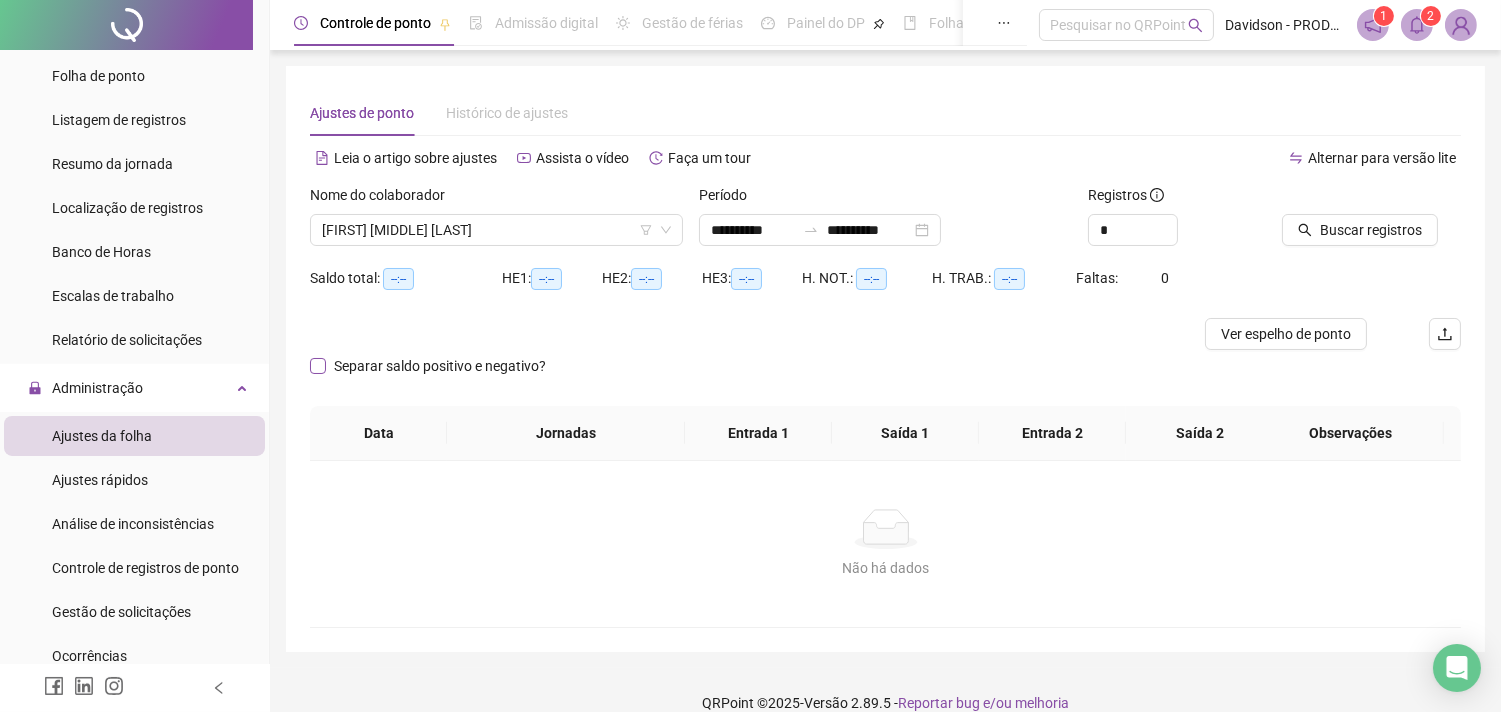 click on "Separar saldo positivo e negativo?" at bounding box center (440, 366) 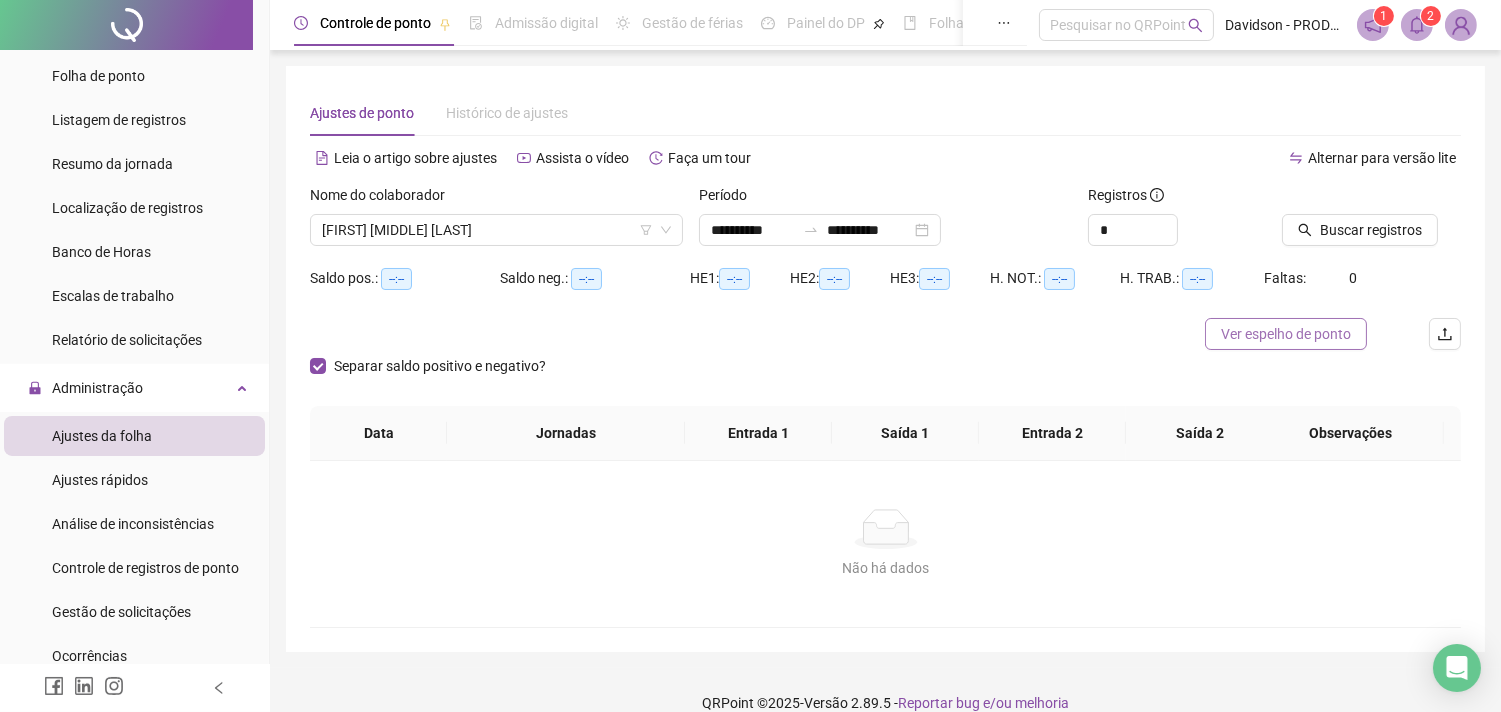 click on "Ver espelho de ponto" at bounding box center (1286, 334) 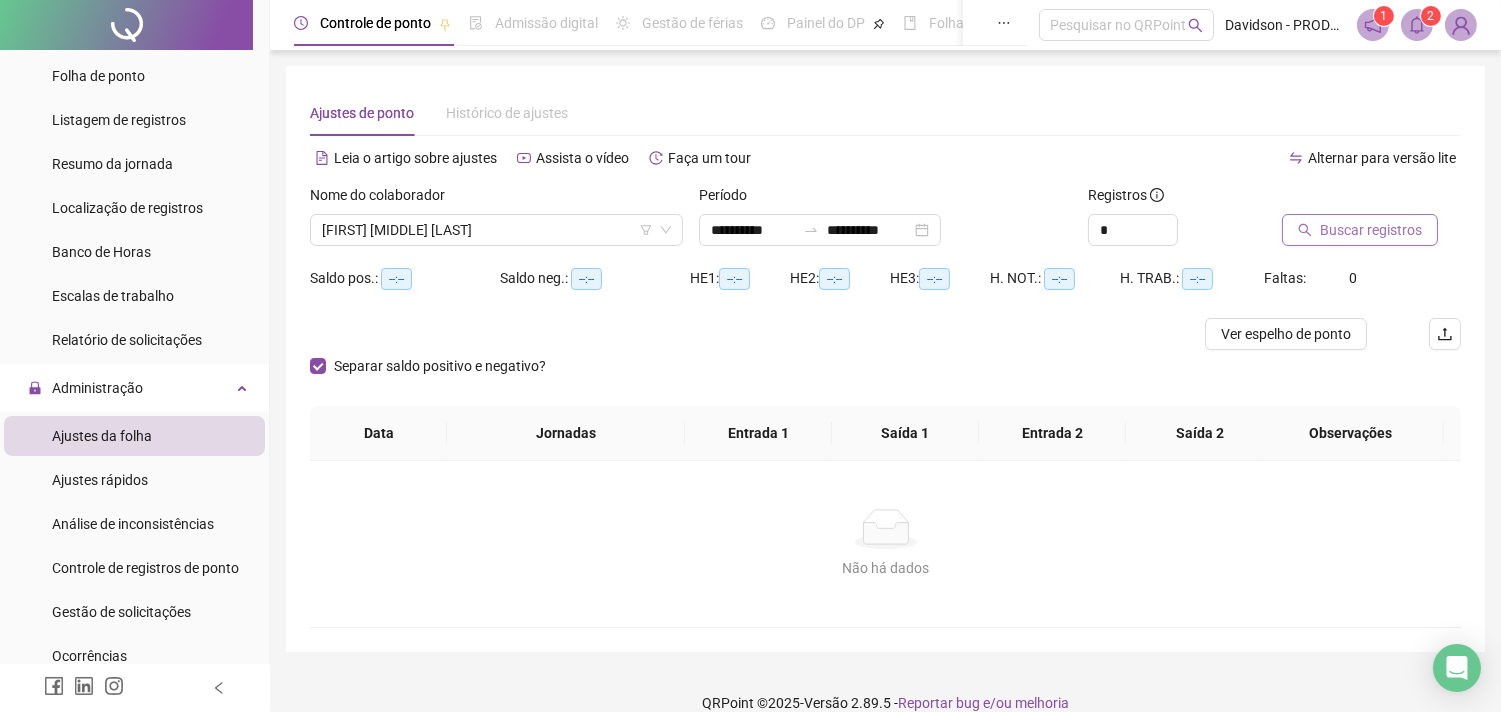 click on "Buscar registros" at bounding box center (1371, 230) 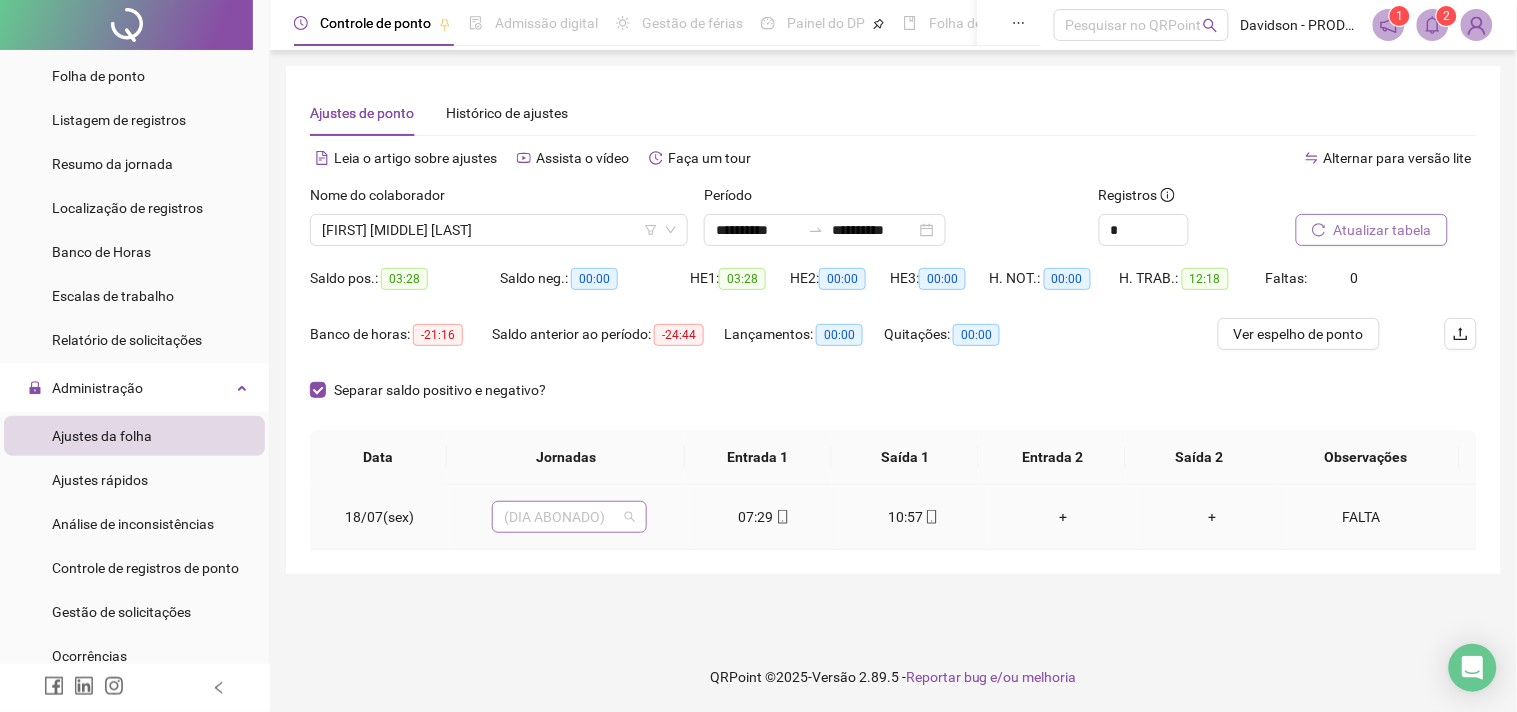 click on "(DIA ABONADO)" at bounding box center [569, 517] 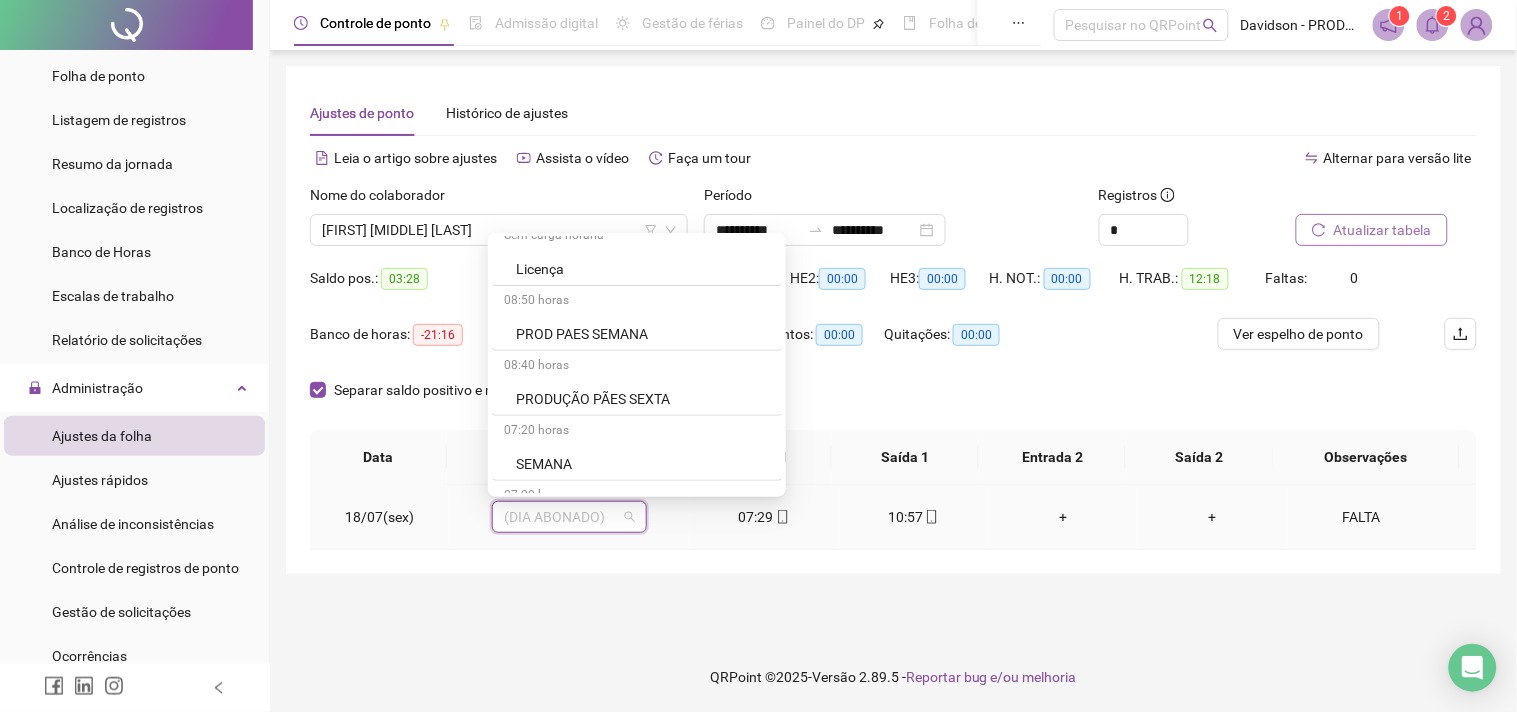 scroll, scrollTop: 2108, scrollLeft: 0, axis: vertical 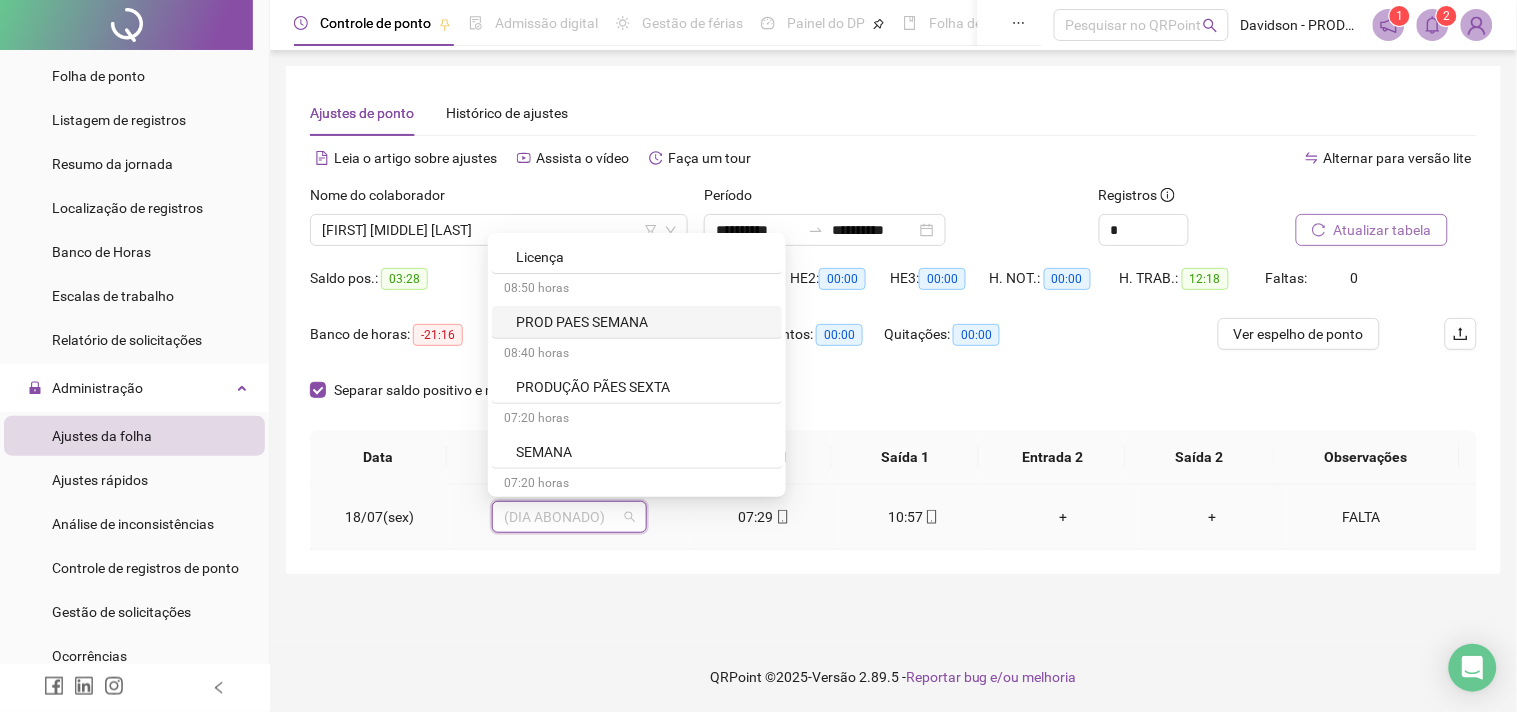 click on "PROD PAES SEMANA" at bounding box center (643, 322) 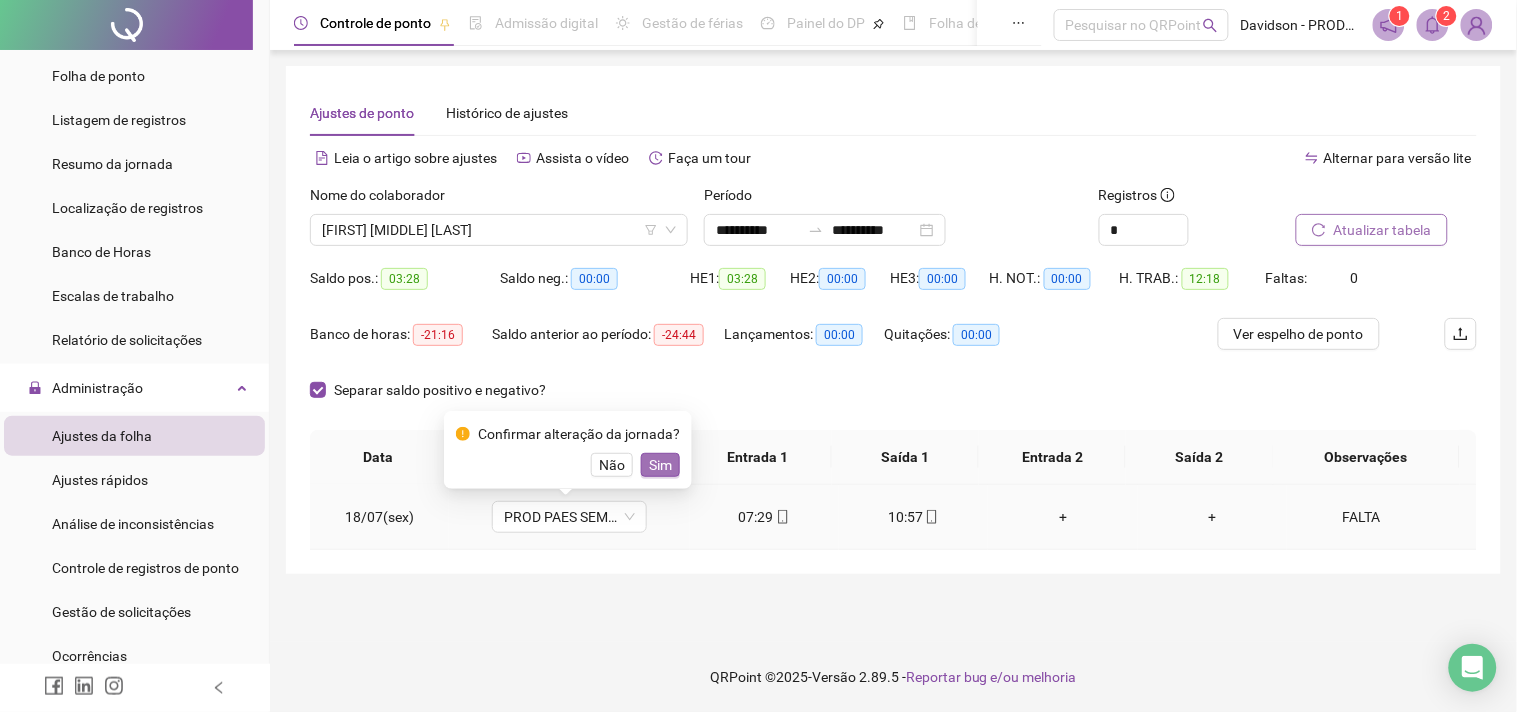 click on "Sim" at bounding box center (660, 465) 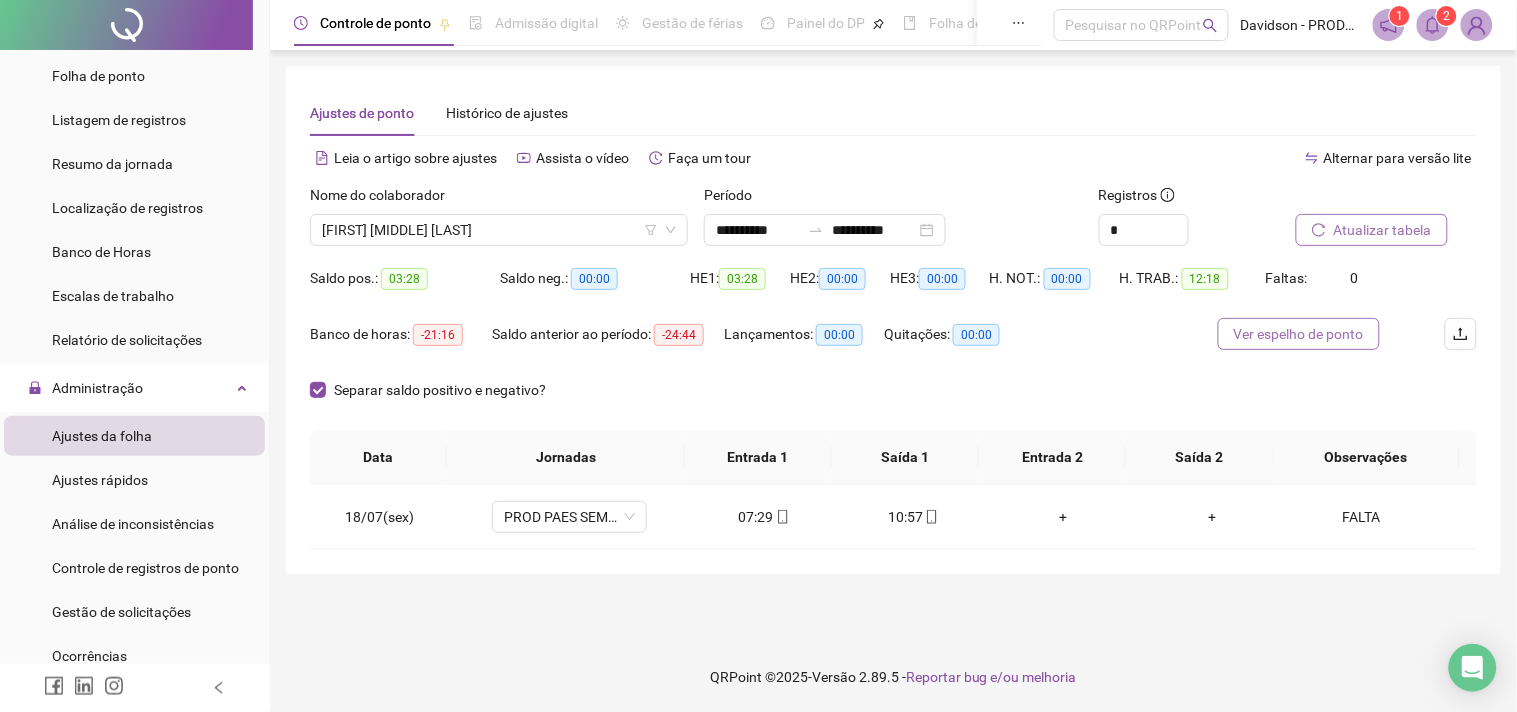 click on "Ver espelho de ponto" at bounding box center [1299, 334] 